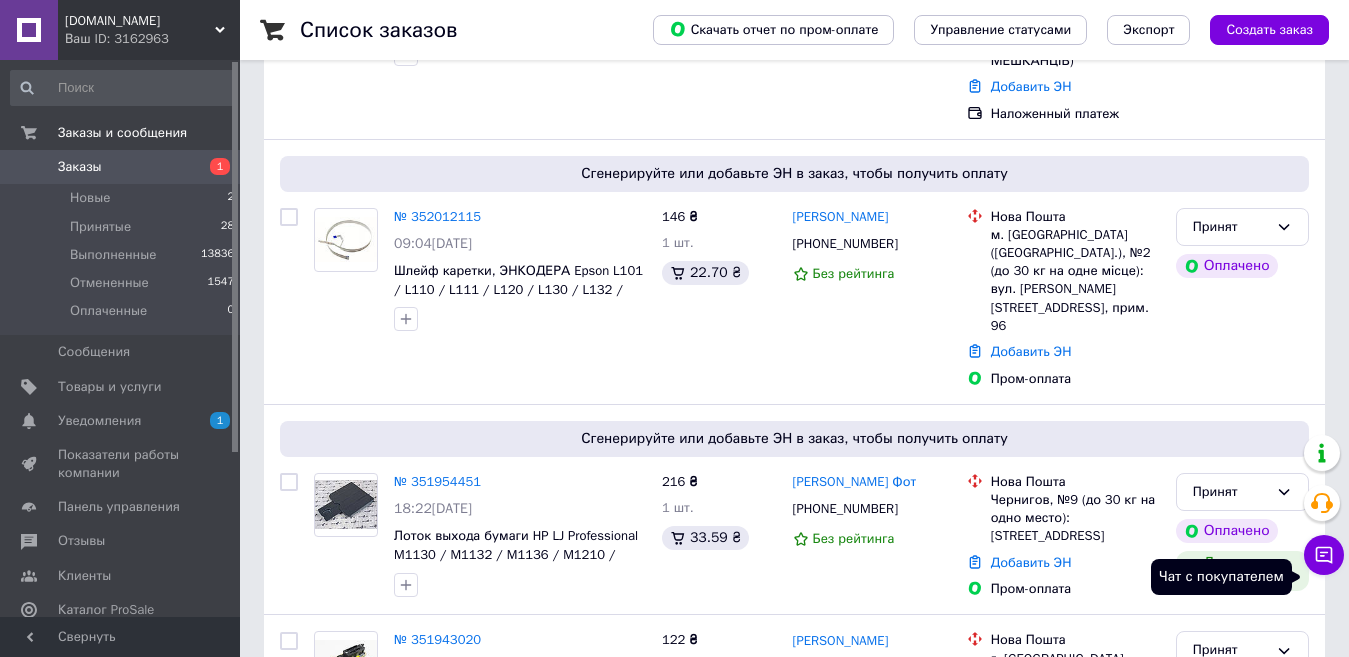 scroll, scrollTop: 700, scrollLeft: 0, axis: vertical 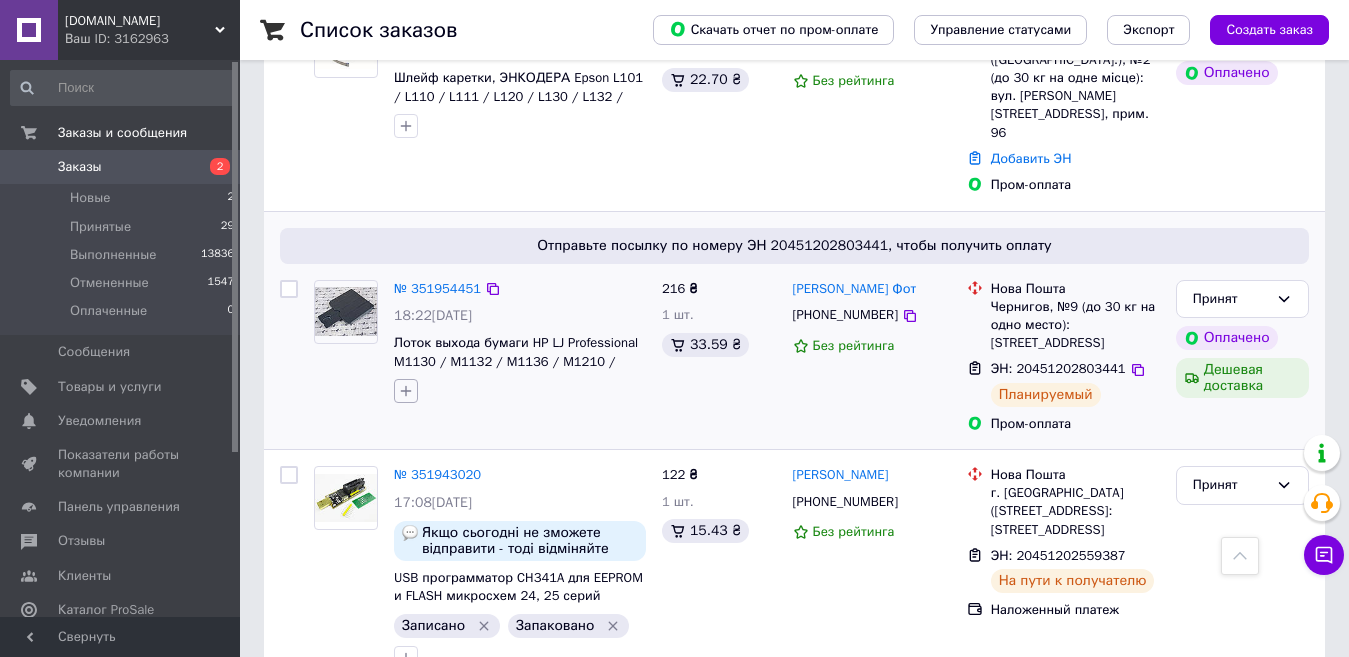 click 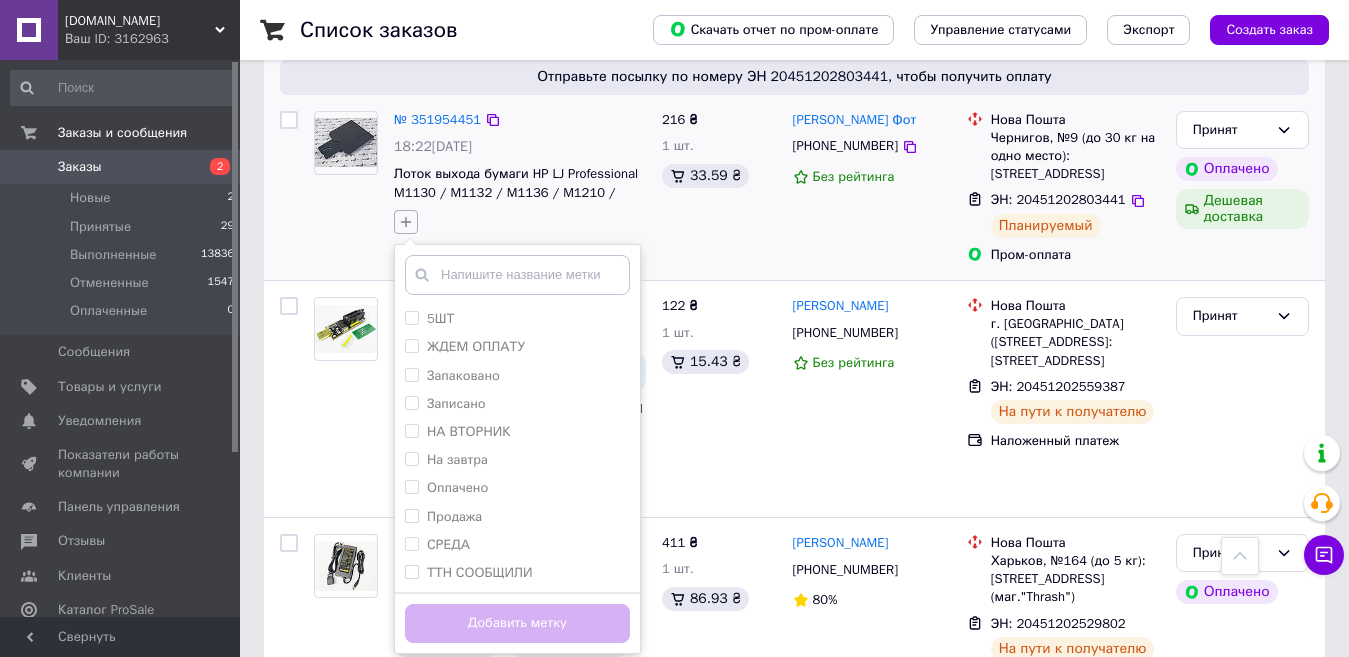 scroll, scrollTop: 1300, scrollLeft: 0, axis: vertical 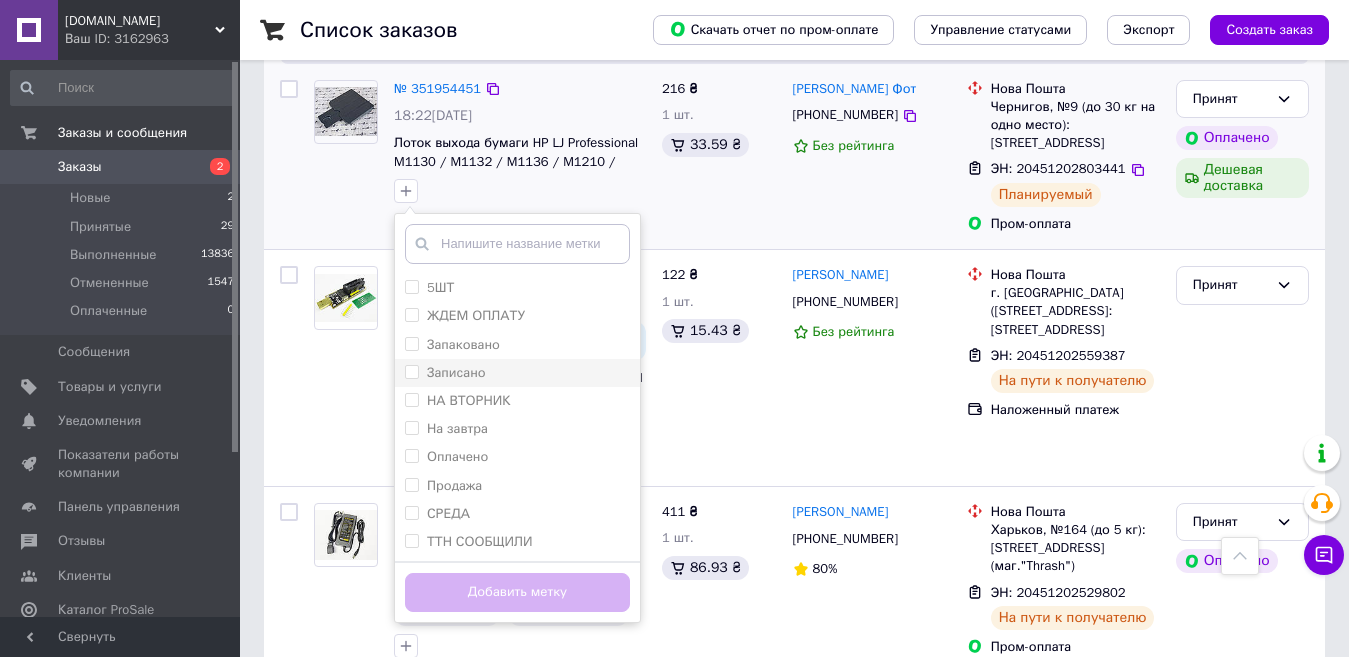 click on "Записано" at bounding box center (456, 372) 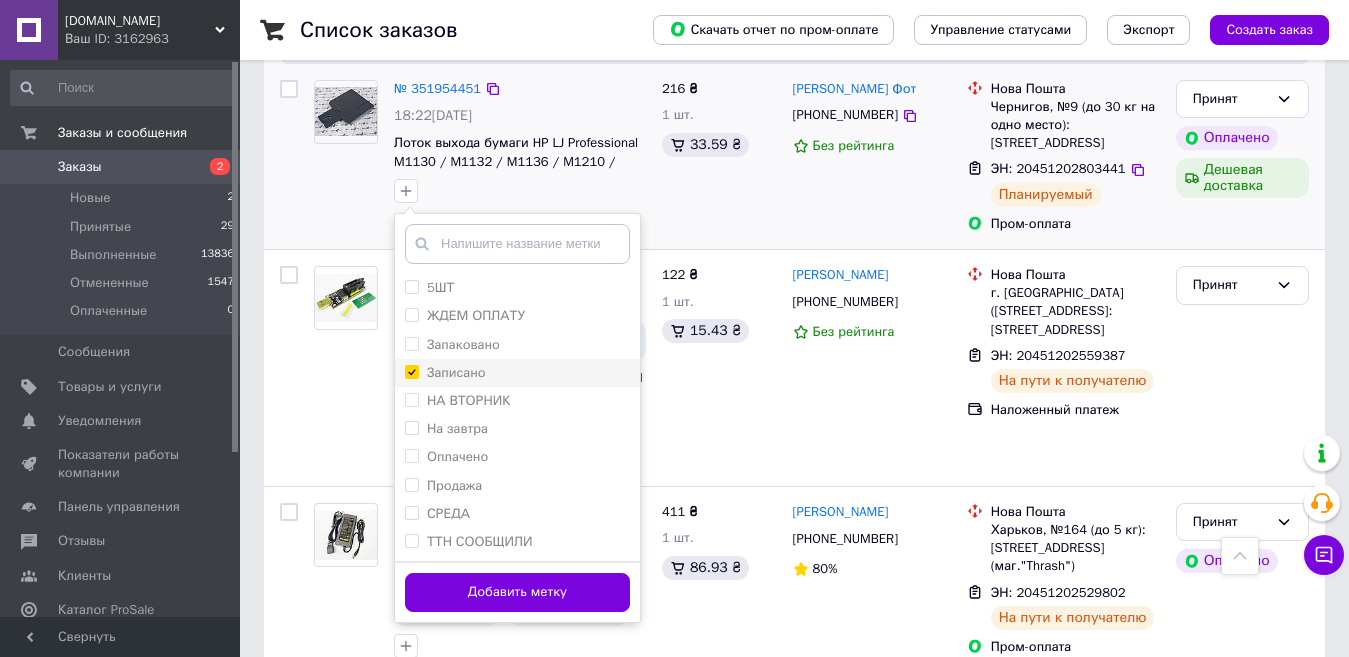 checkbox on "true" 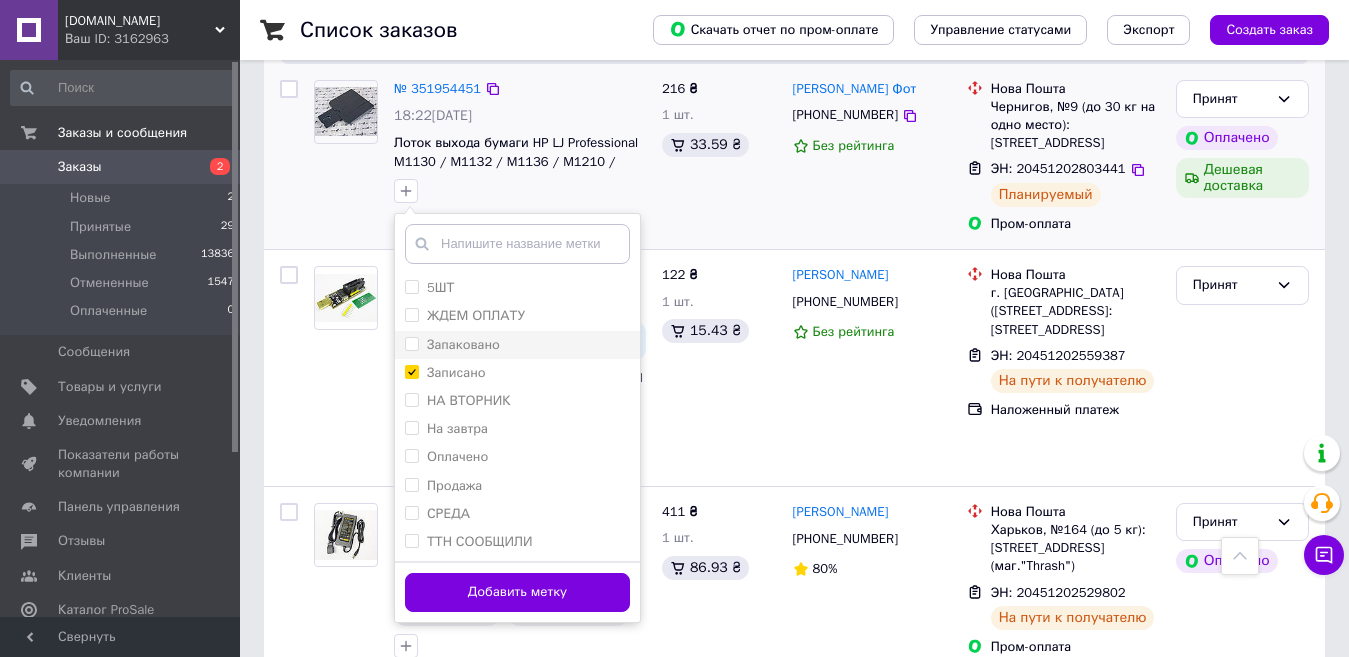 click on "Запаковано" at bounding box center [463, 344] 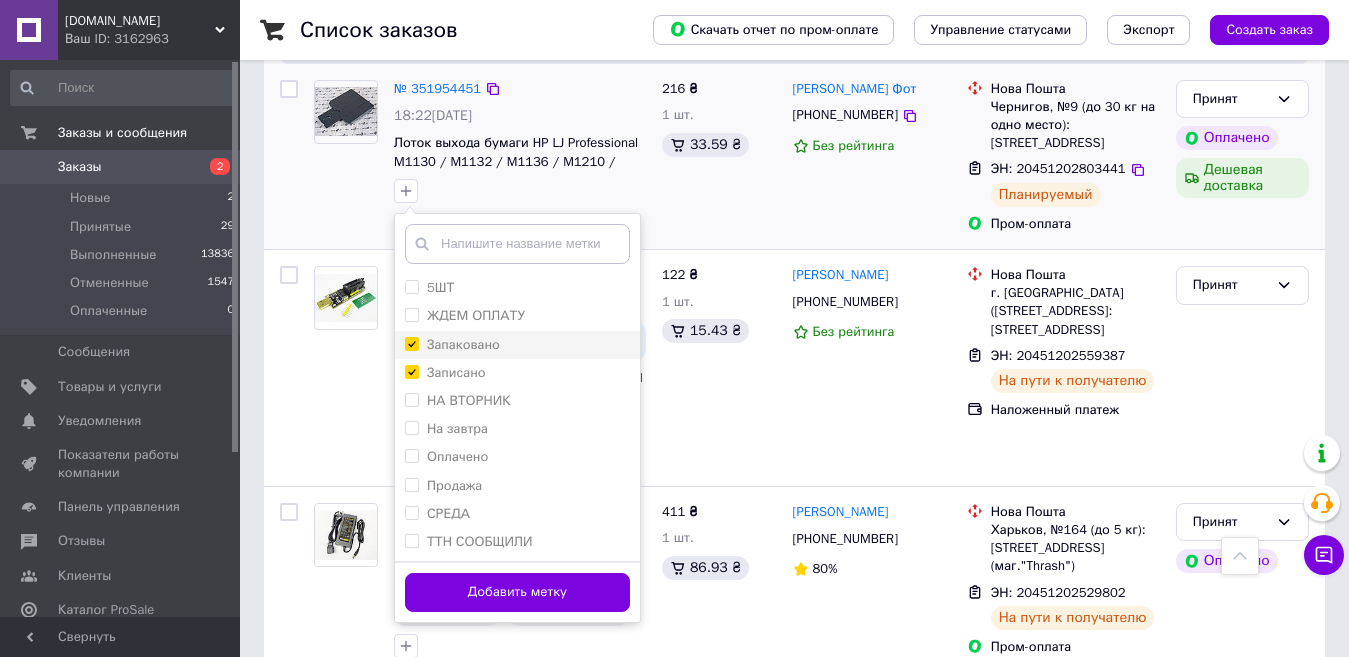 checkbox on "true" 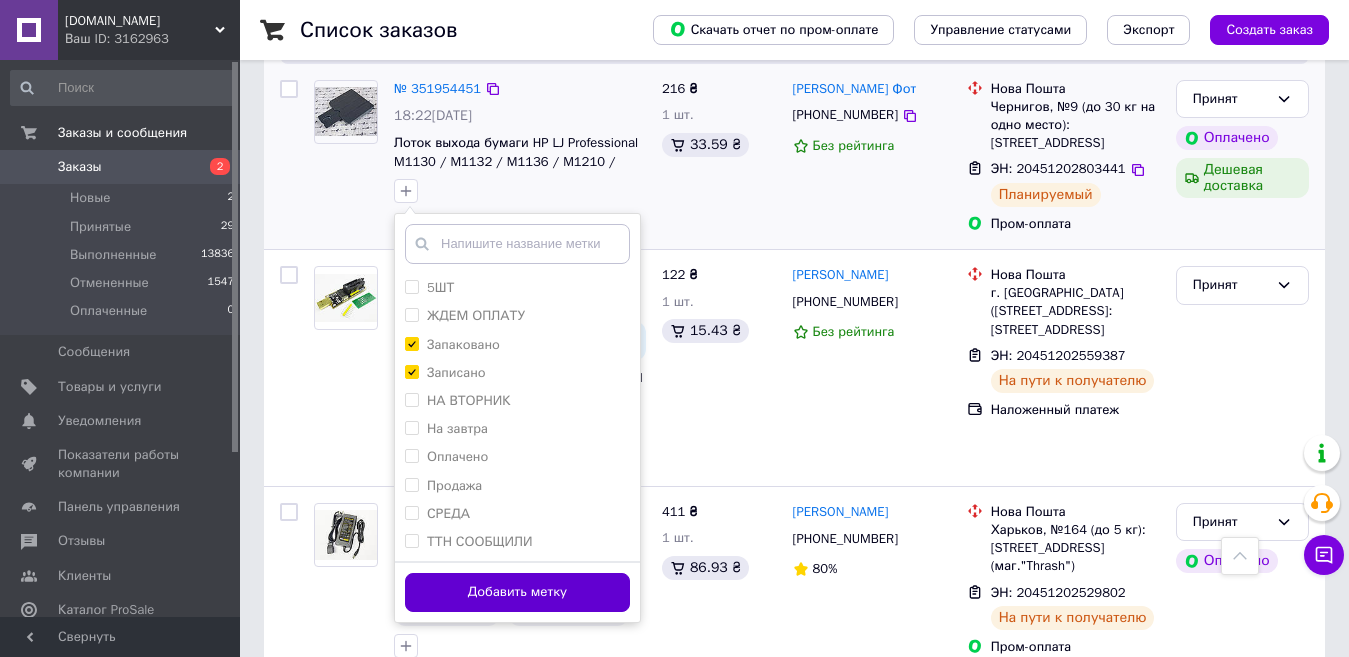 click on "Добавить метку" at bounding box center [517, 592] 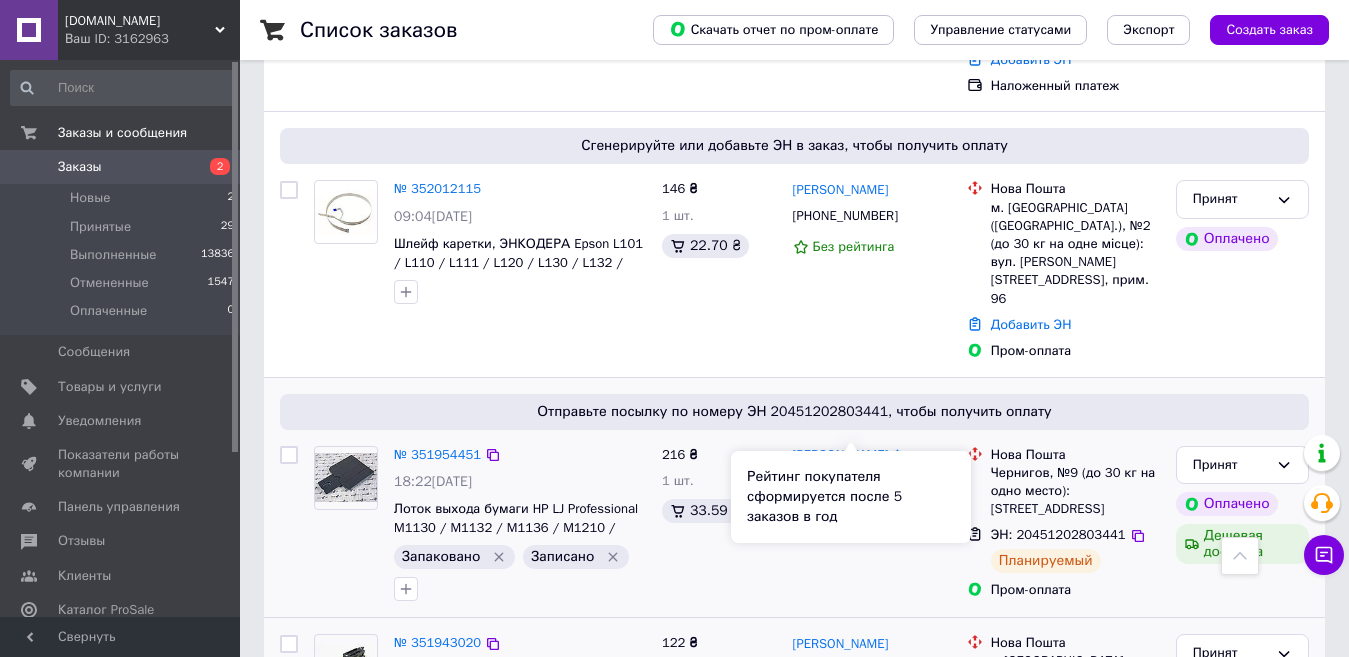 scroll, scrollTop: 900, scrollLeft: 0, axis: vertical 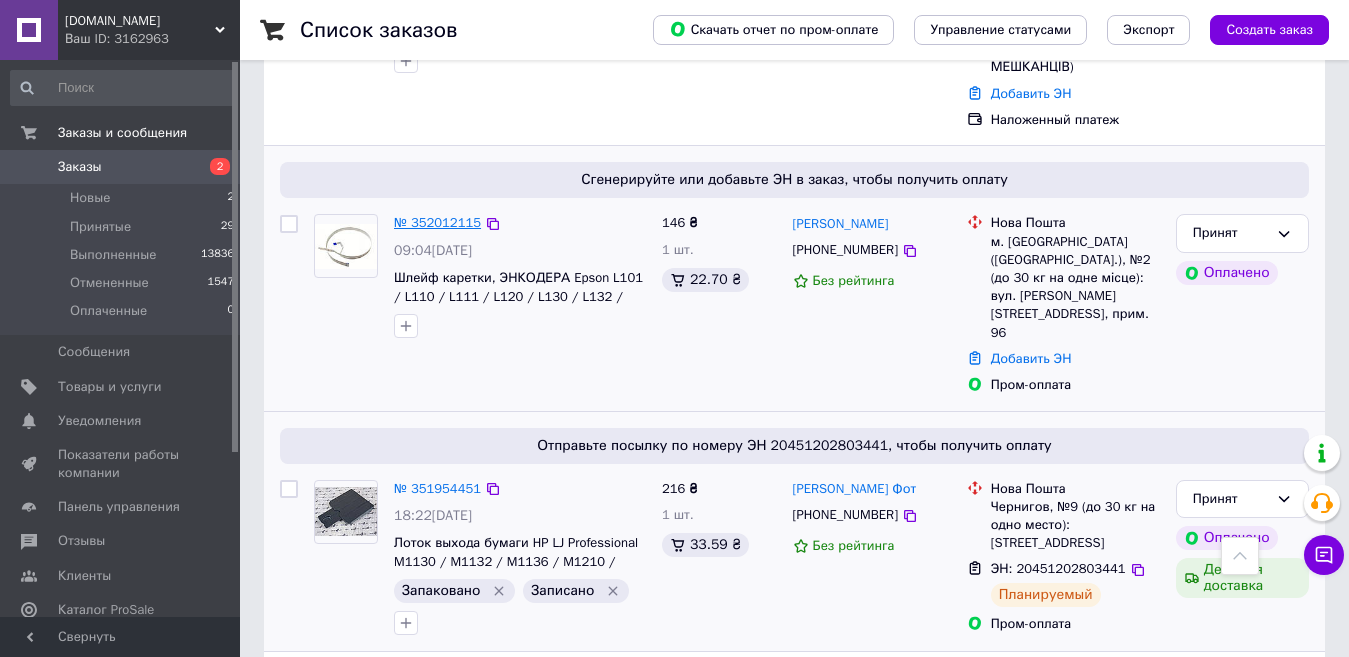 click on "№ 352012115" at bounding box center (437, 222) 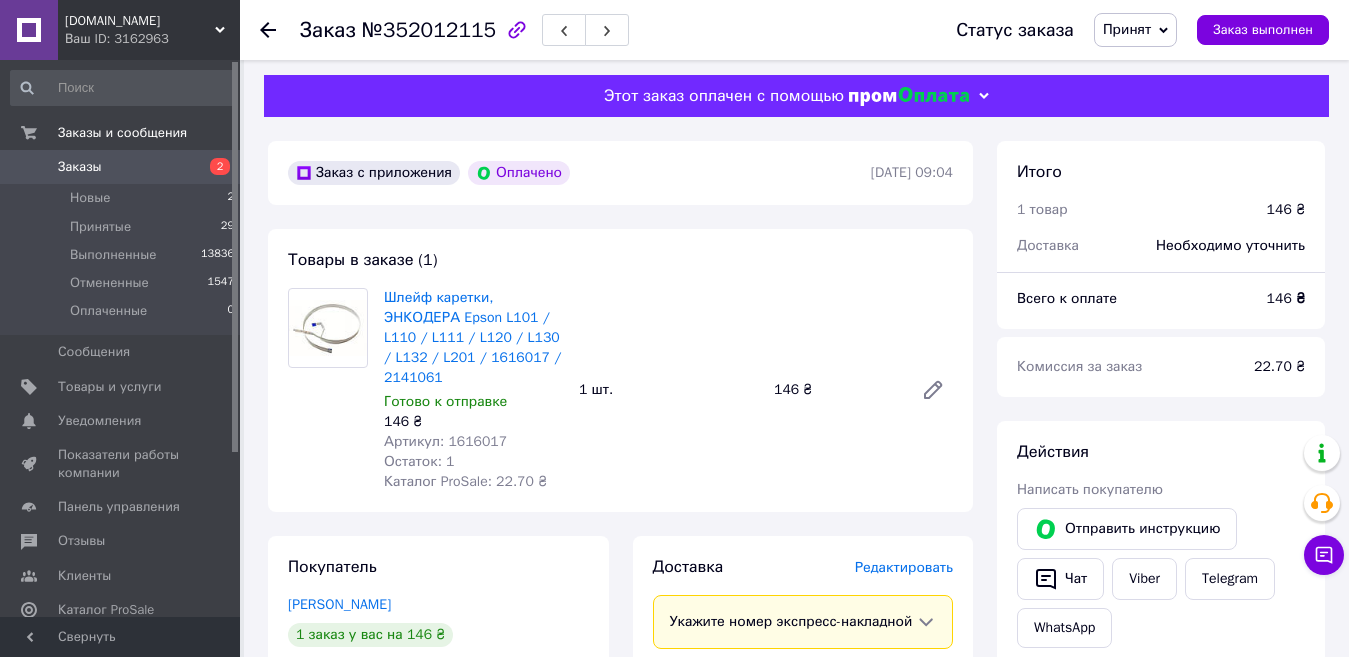 scroll, scrollTop: 0, scrollLeft: 0, axis: both 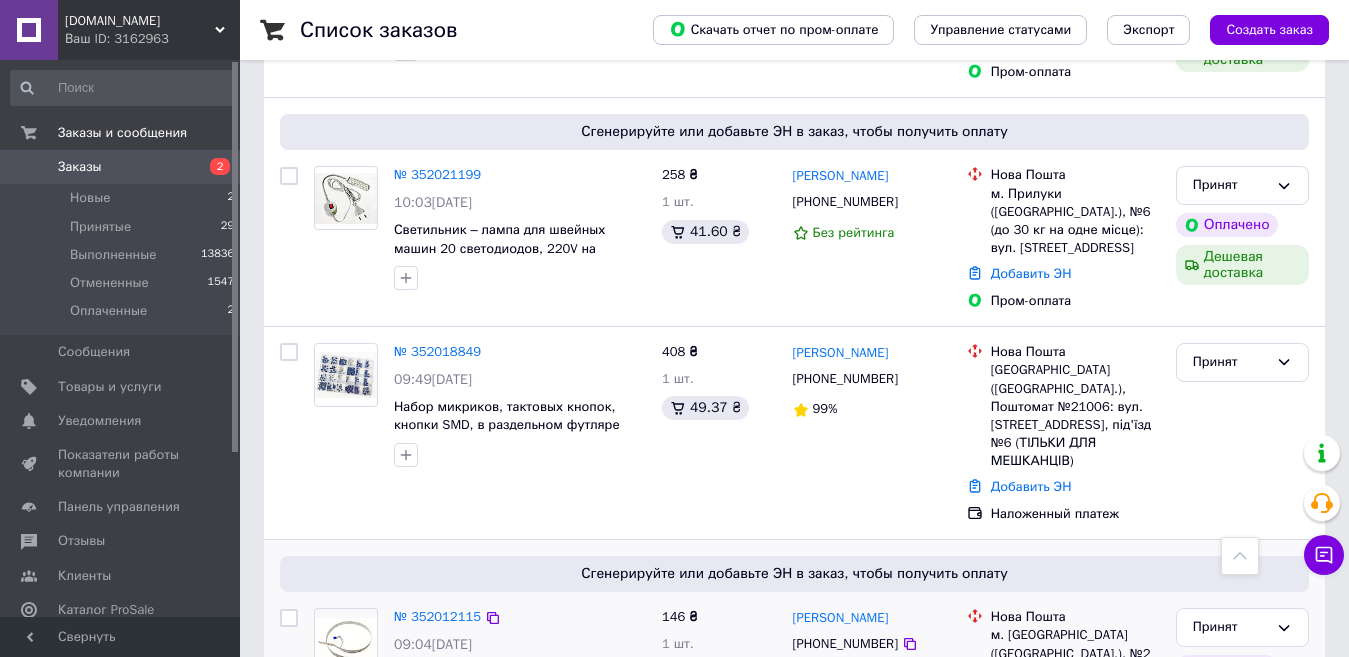 drag, startPoint x: 102, startPoint y: 226, endPoint x: 645, endPoint y: 466, distance: 593.67413 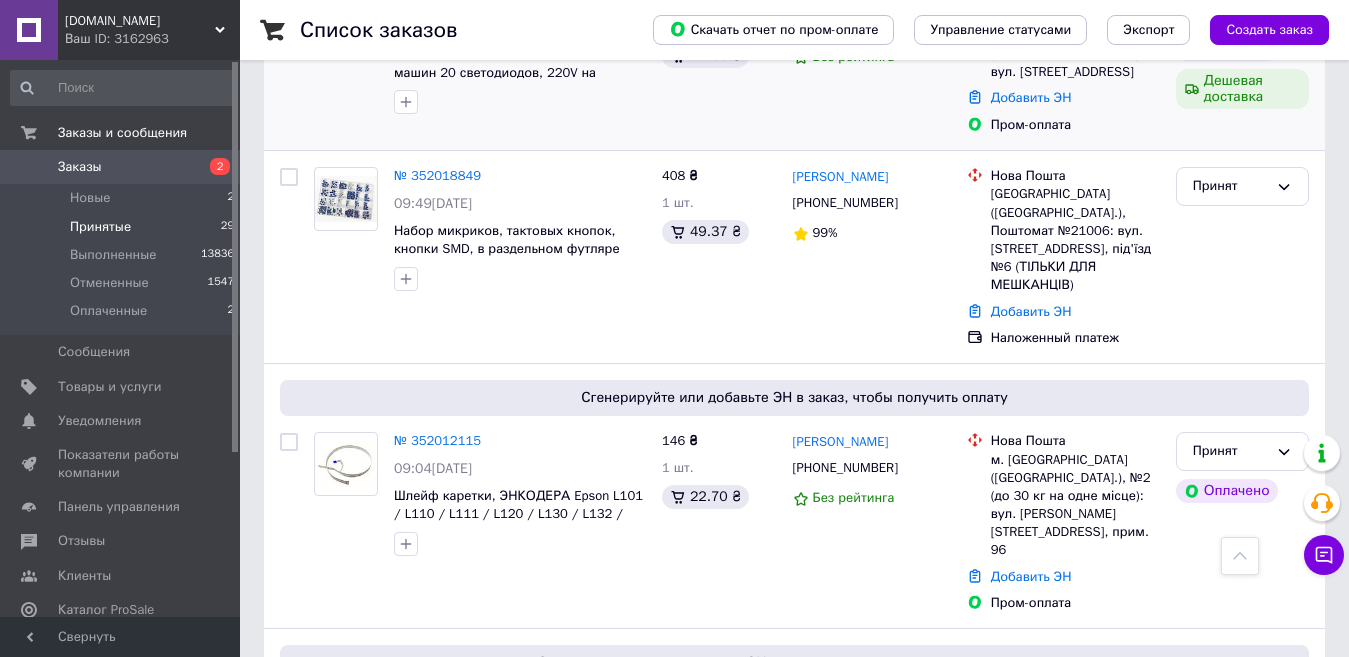 scroll, scrollTop: 500, scrollLeft: 0, axis: vertical 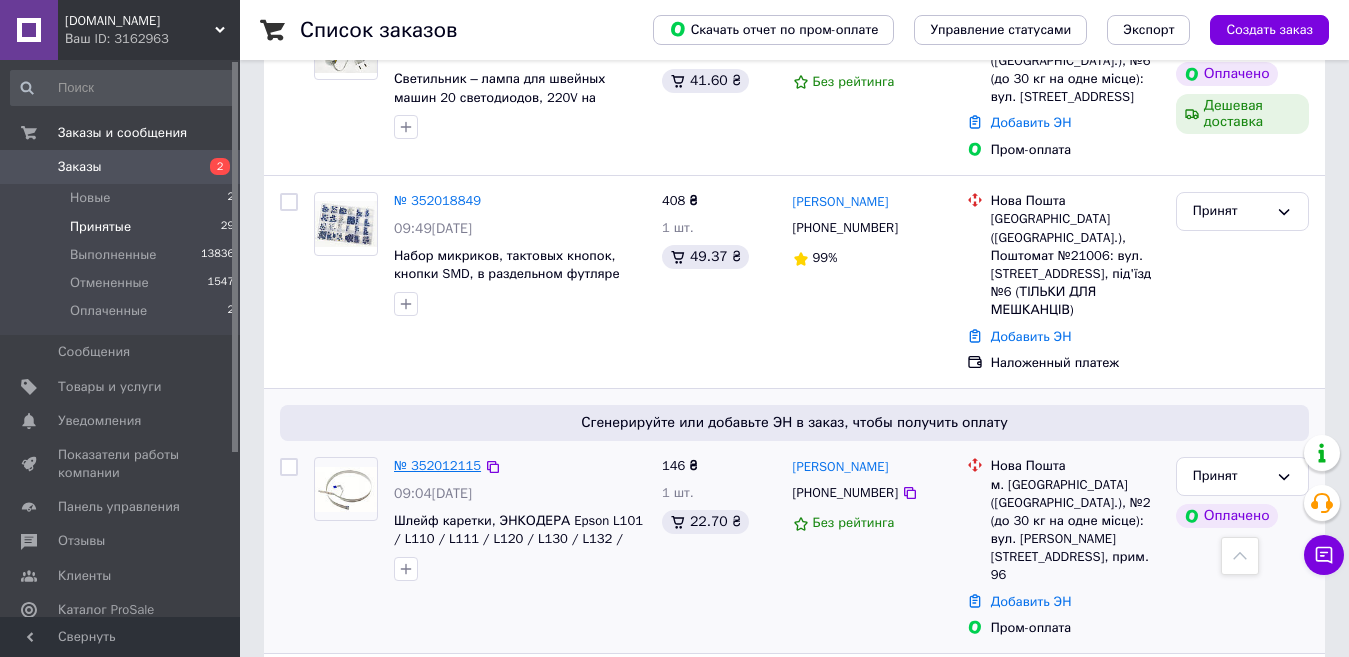 click on "№ 352012115" at bounding box center [437, 465] 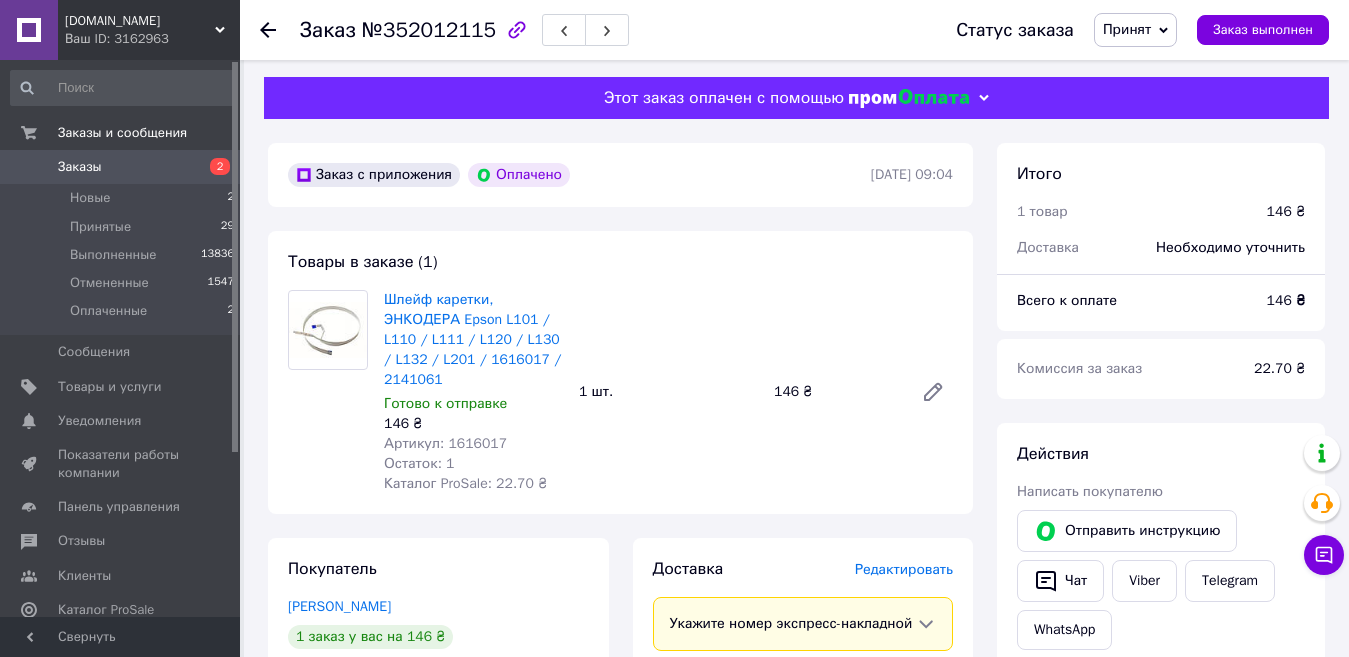 scroll, scrollTop: 0, scrollLeft: 0, axis: both 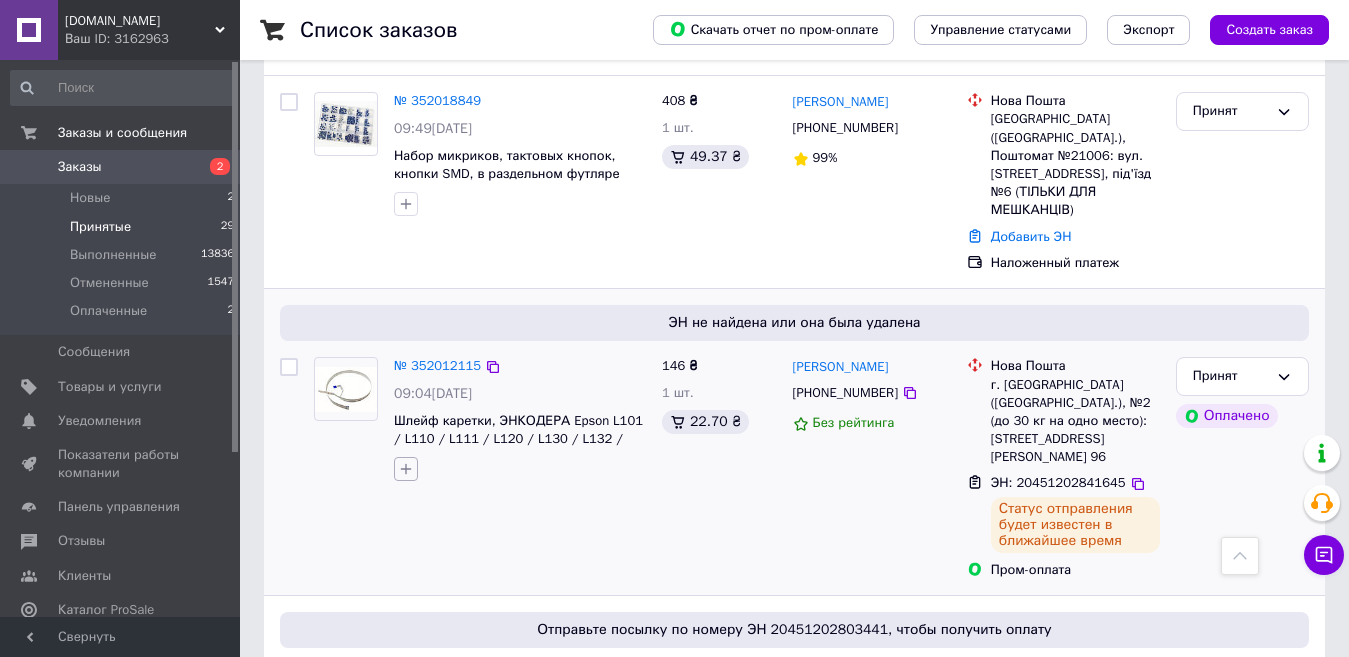 click 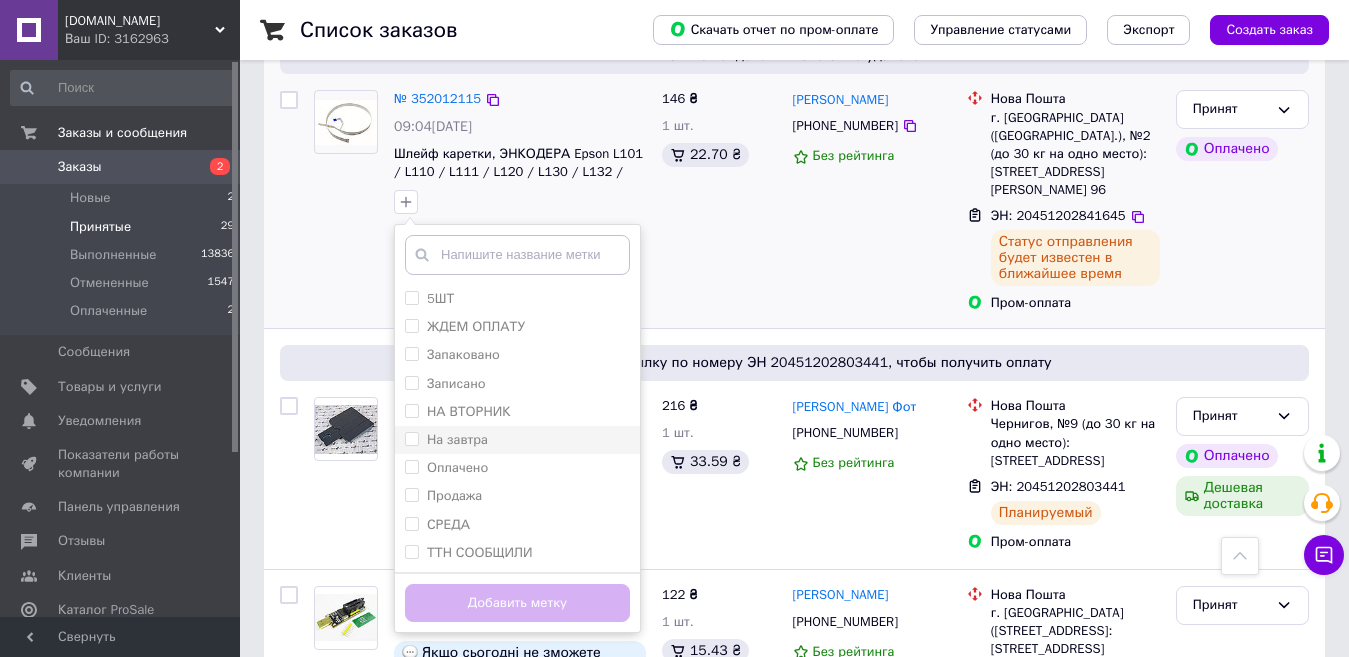 scroll, scrollTop: 900, scrollLeft: 0, axis: vertical 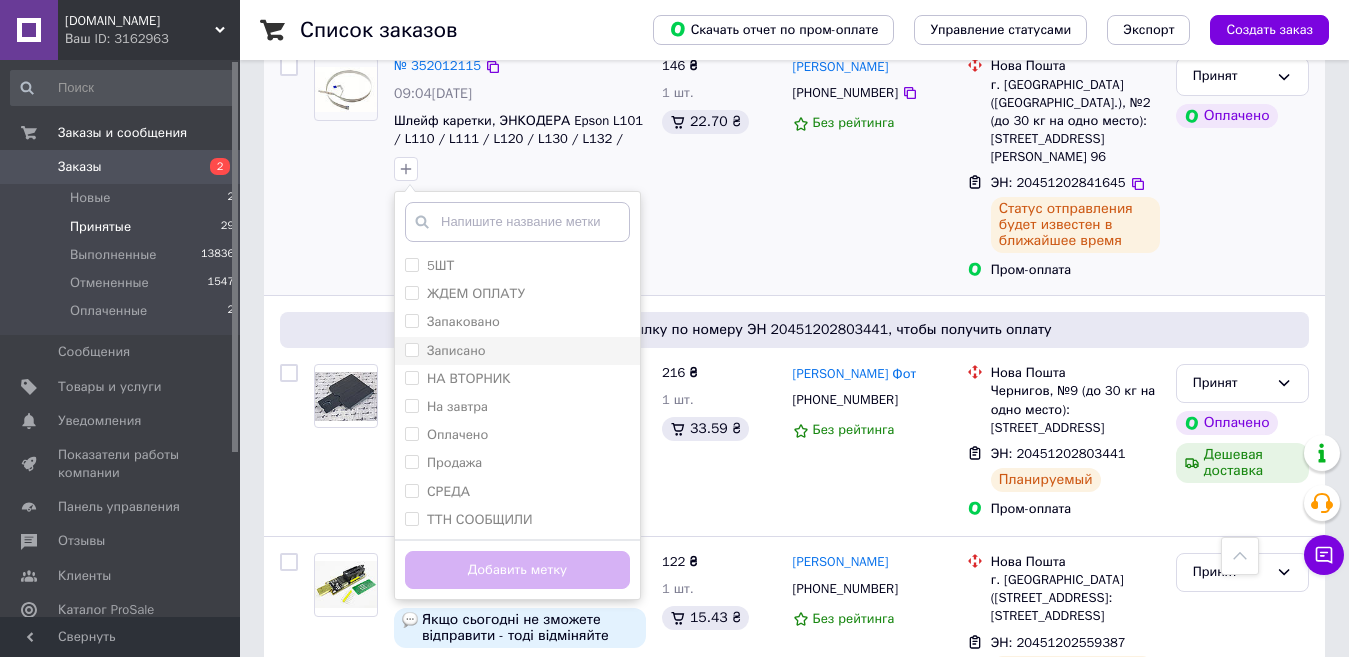click on "Записано" at bounding box center (517, 351) 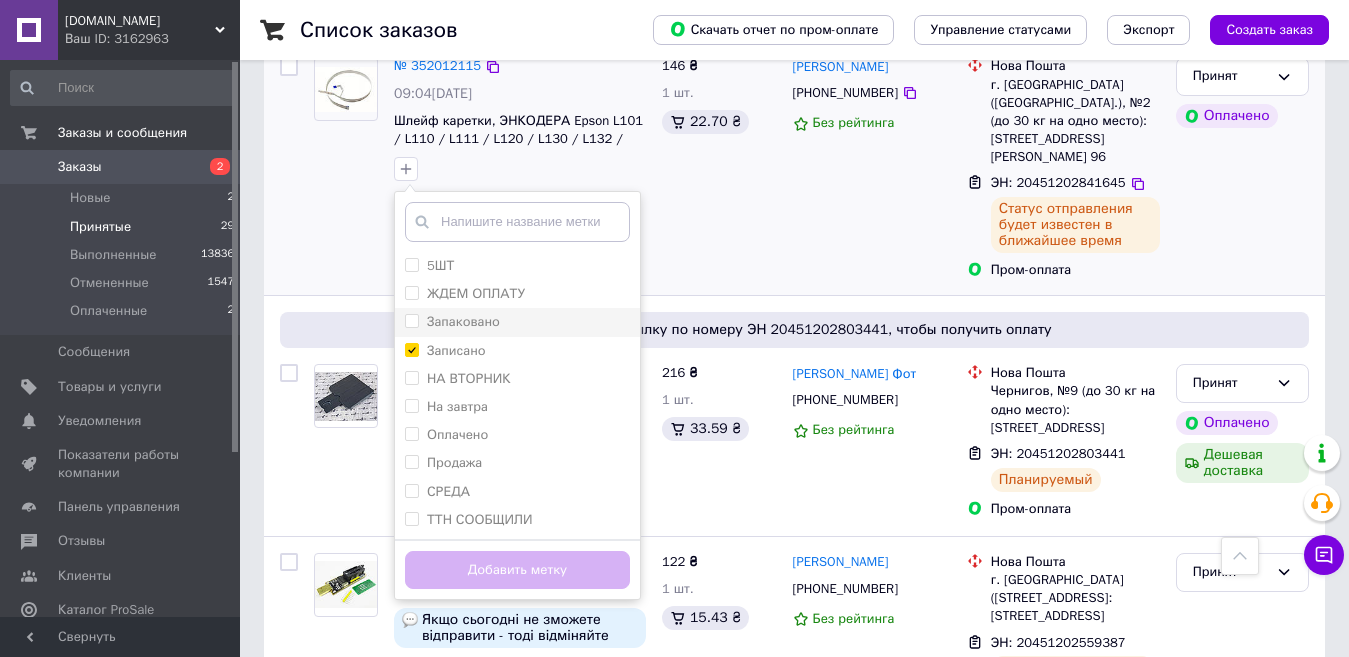 checkbox on "true" 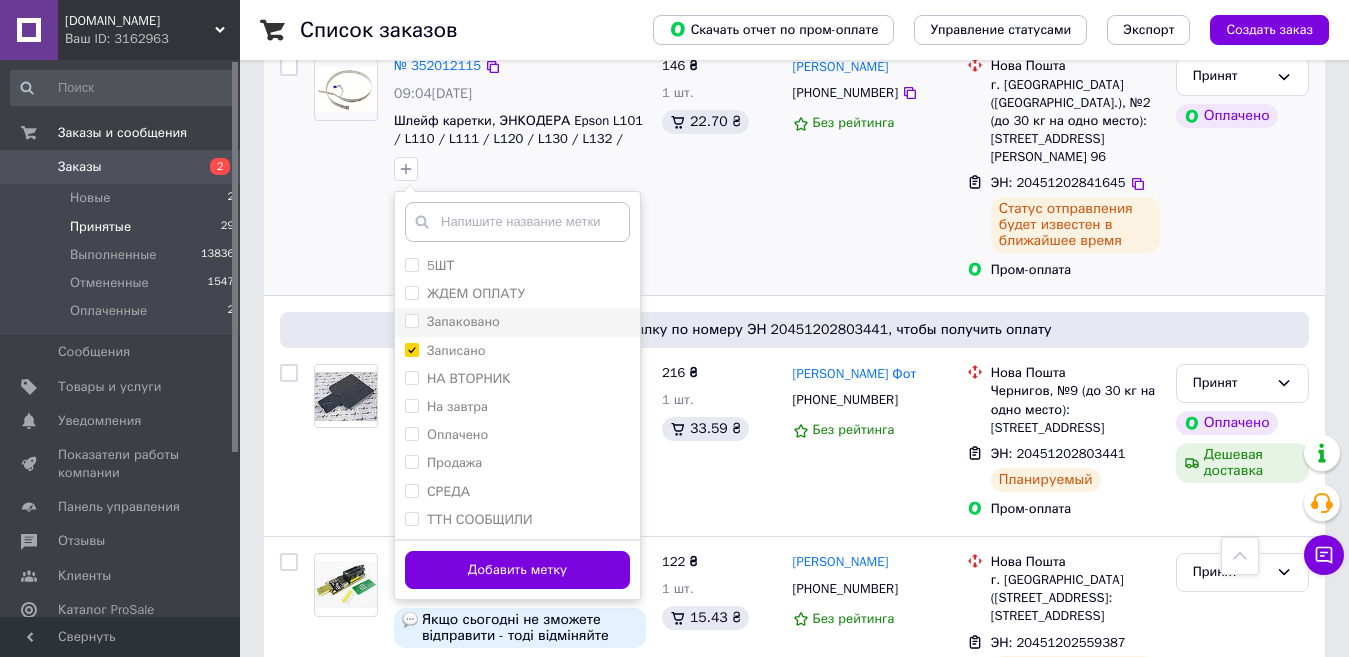 click on "Запаковано" at bounding box center [463, 321] 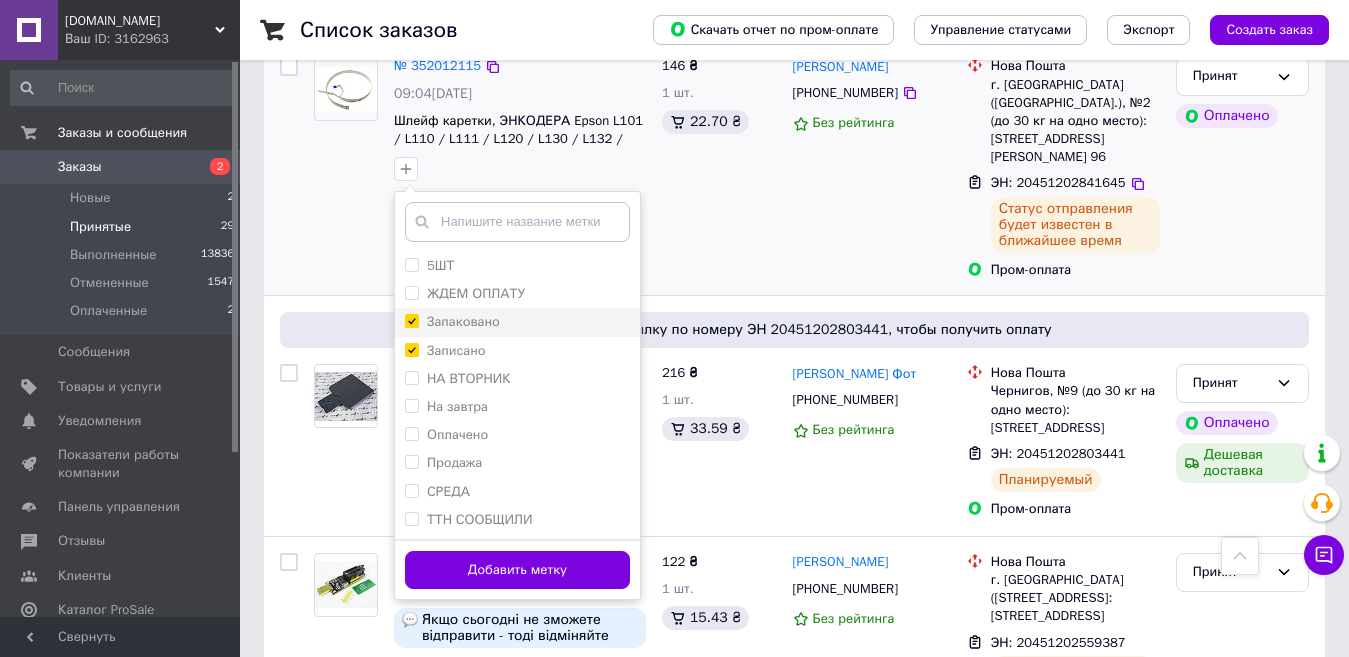 checkbox on "true" 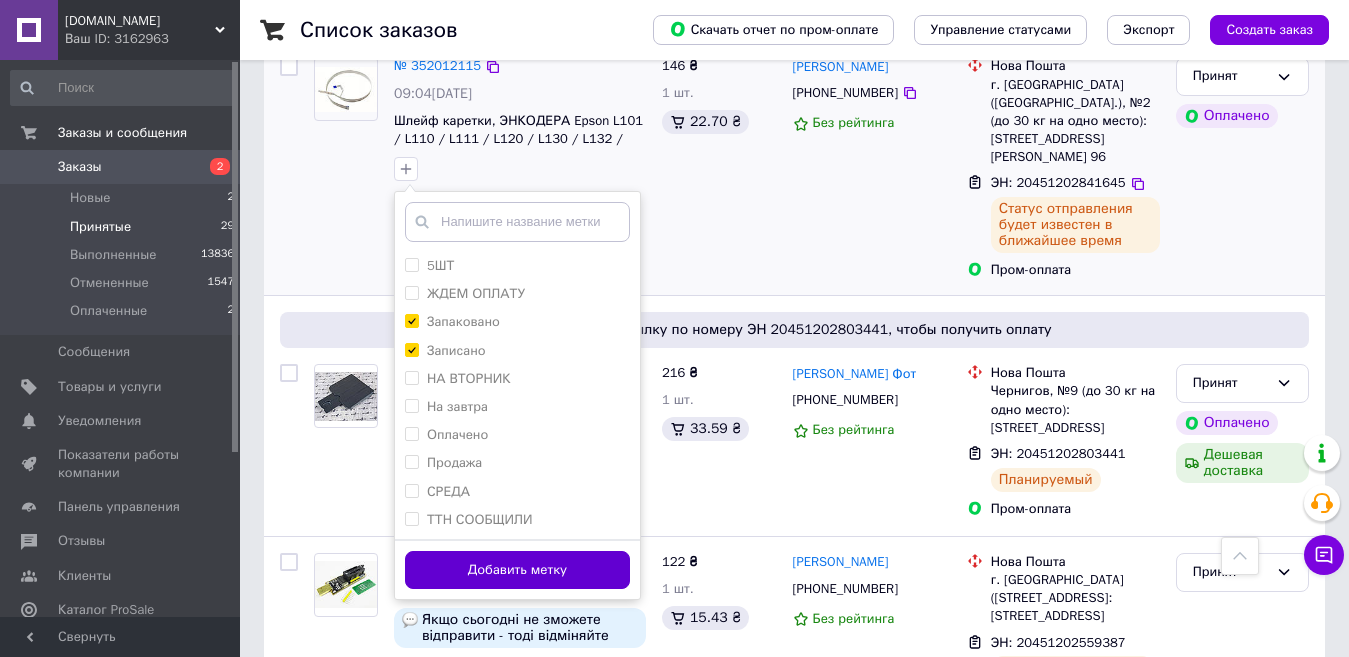 click on "Добавить метку" at bounding box center [517, 570] 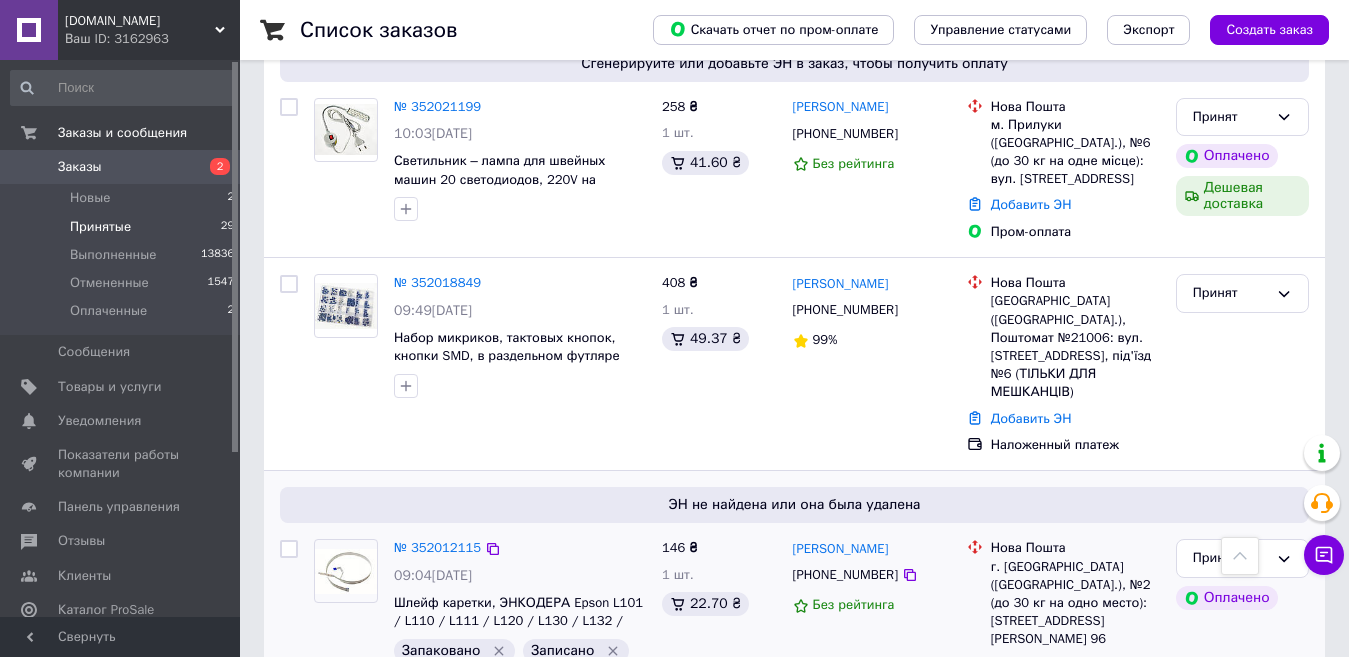scroll, scrollTop: 200, scrollLeft: 0, axis: vertical 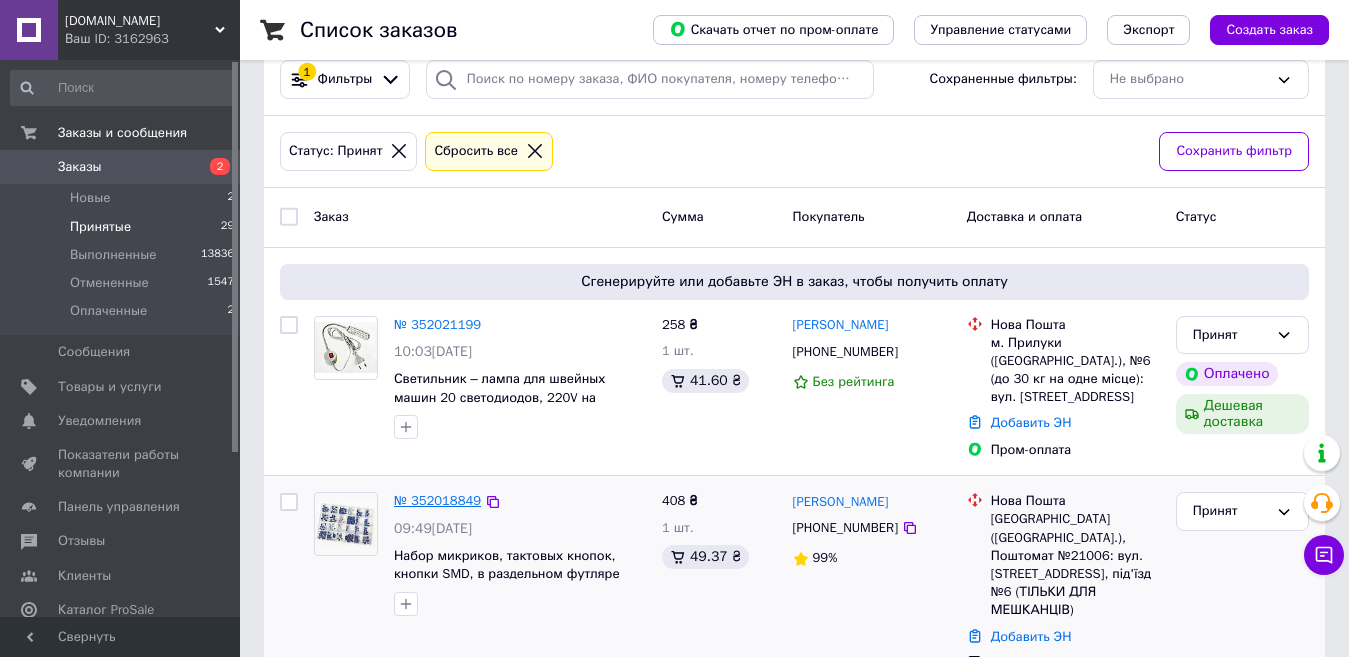 click on "№ 352018849" at bounding box center (437, 500) 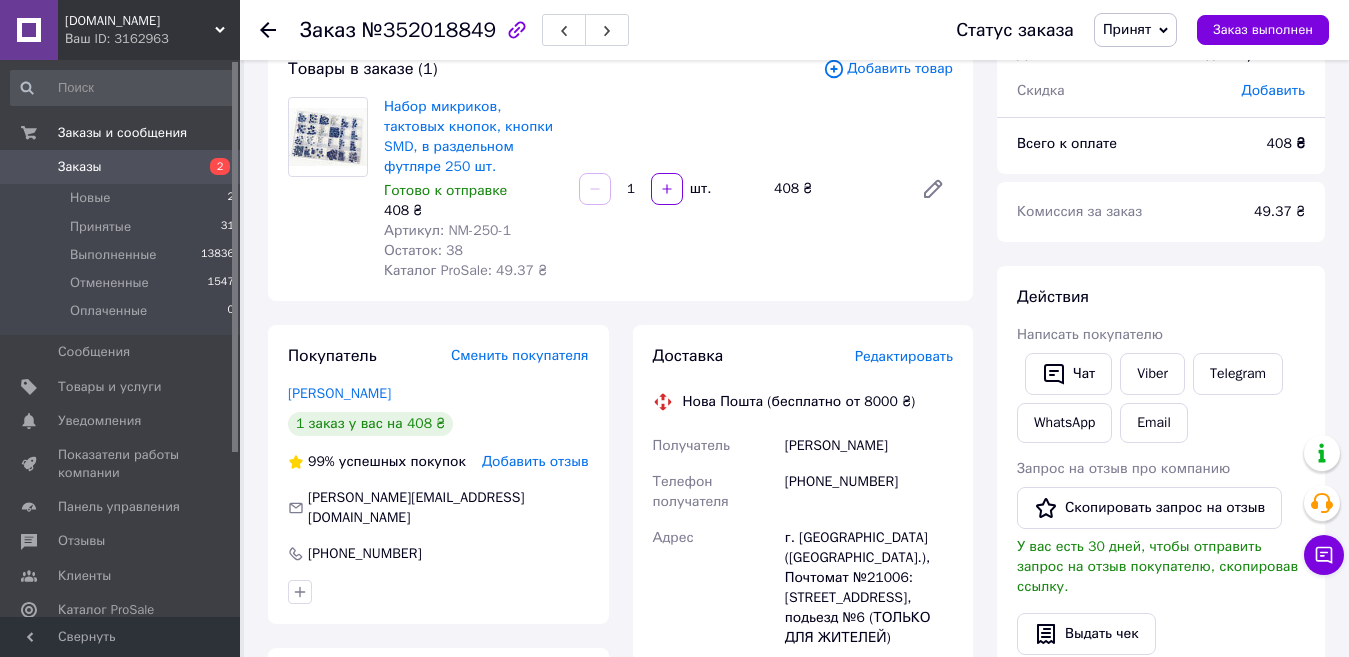scroll, scrollTop: 100, scrollLeft: 0, axis: vertical 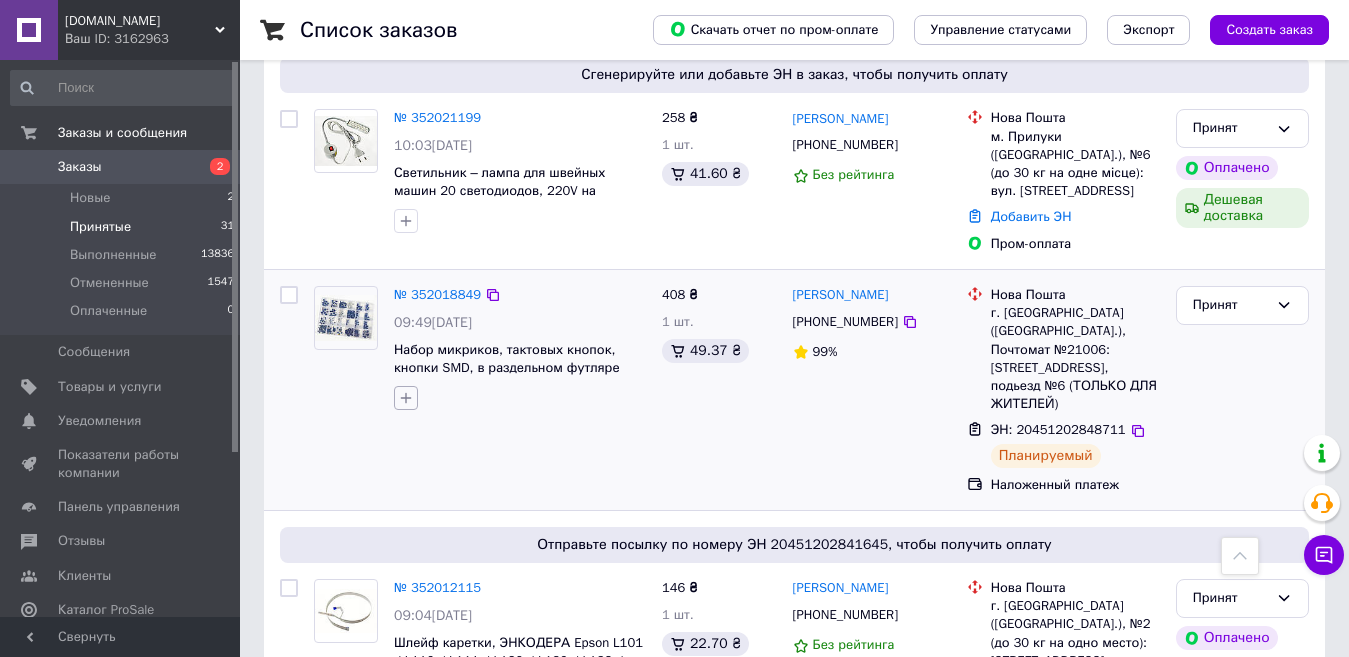 click 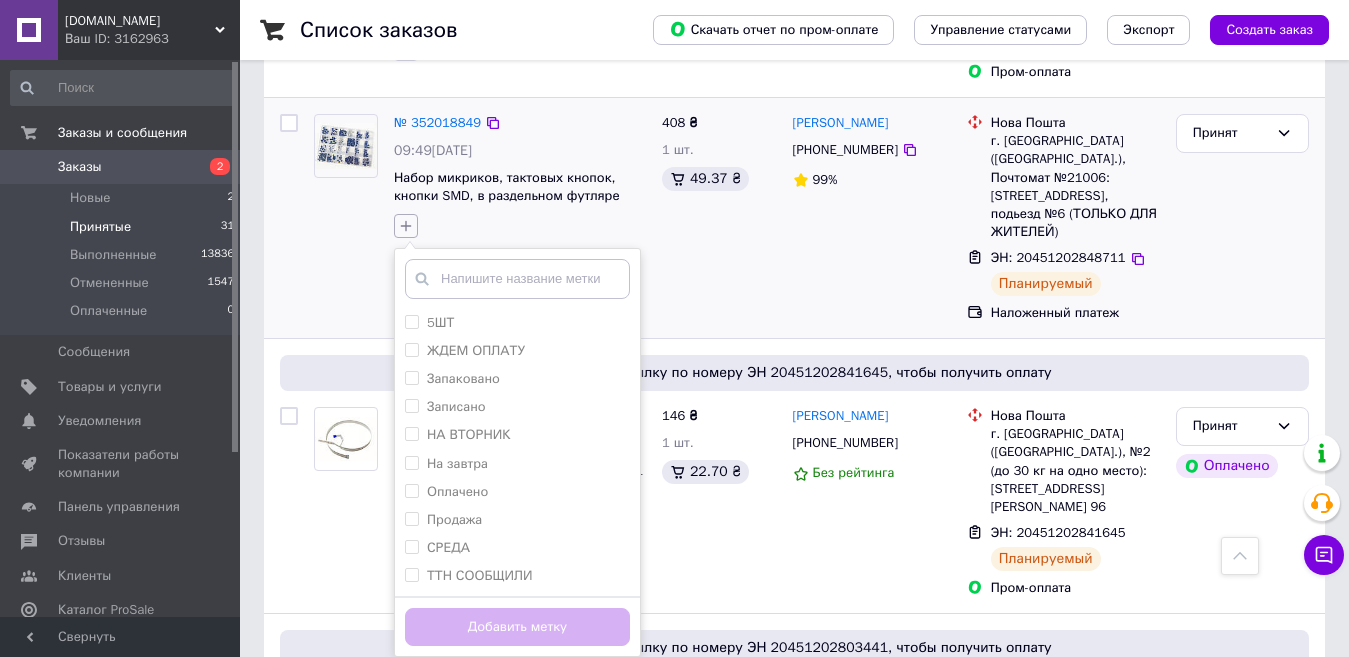 scroll, scrollTop: 1100, scrollLeft: 0, axis: vertical 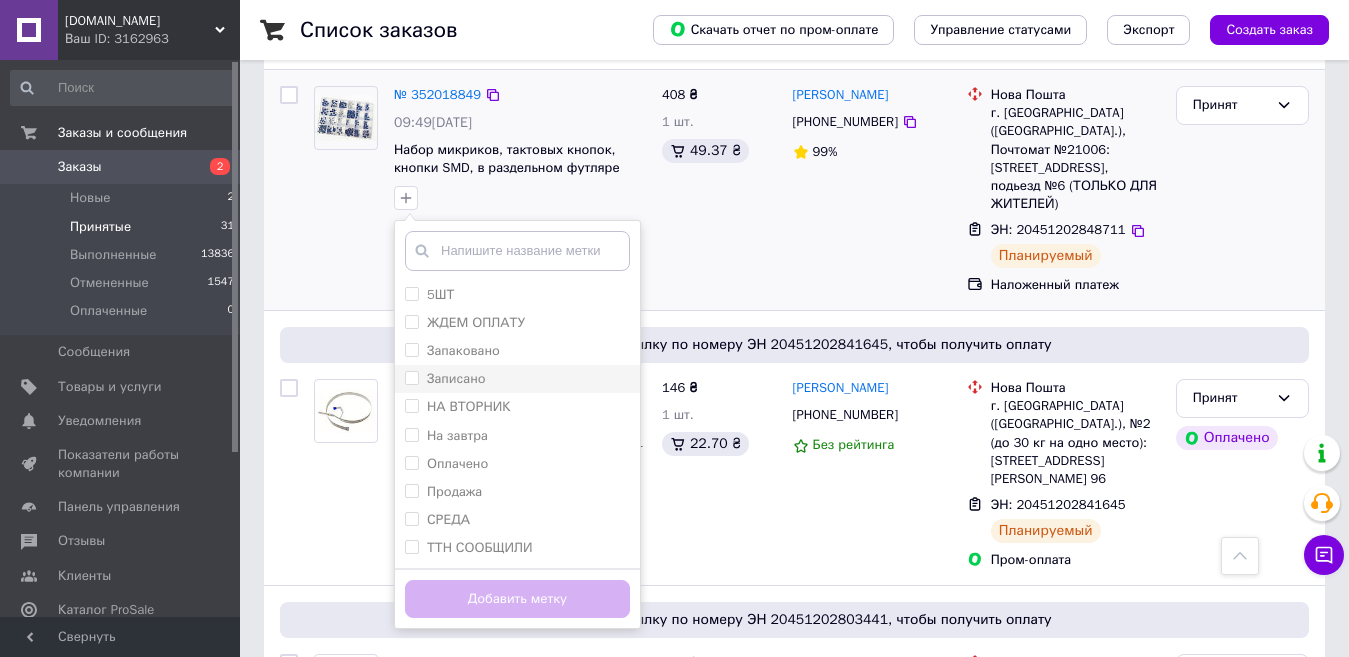 click on "Записано" at bounding box center (456, 378) 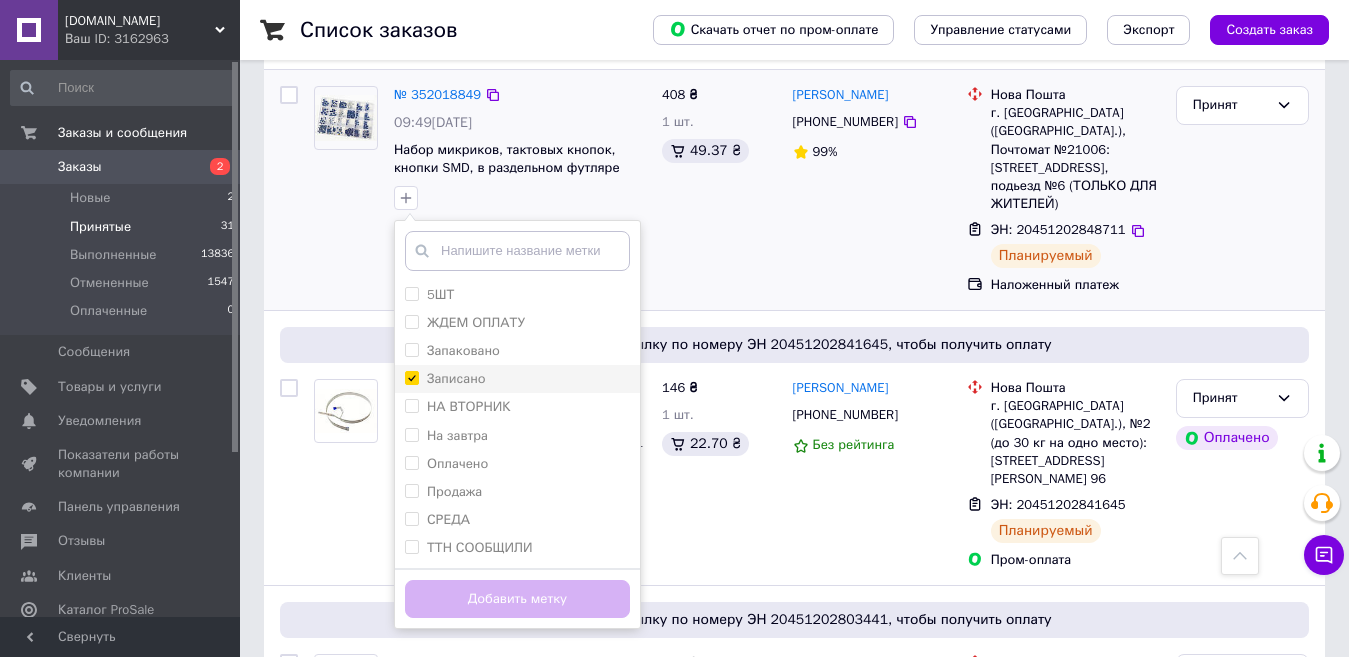 checkbox on "true" 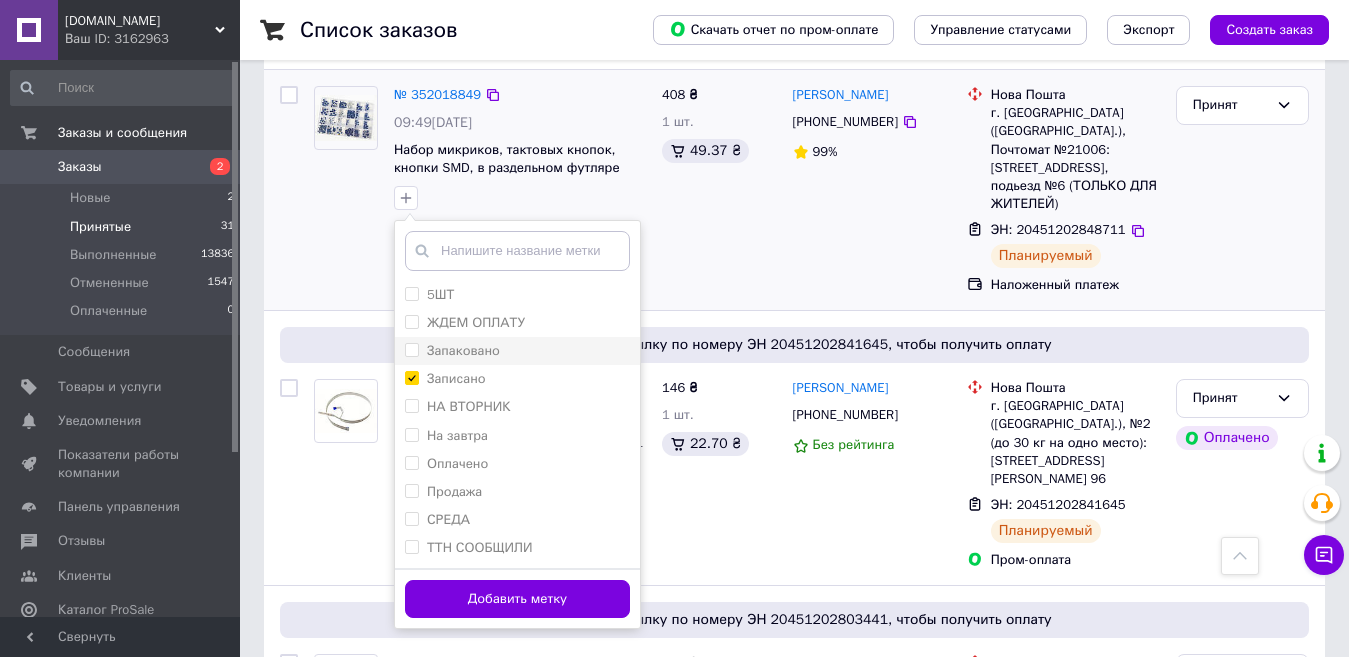click on "Запаковано" at bounding box center [463, 350] 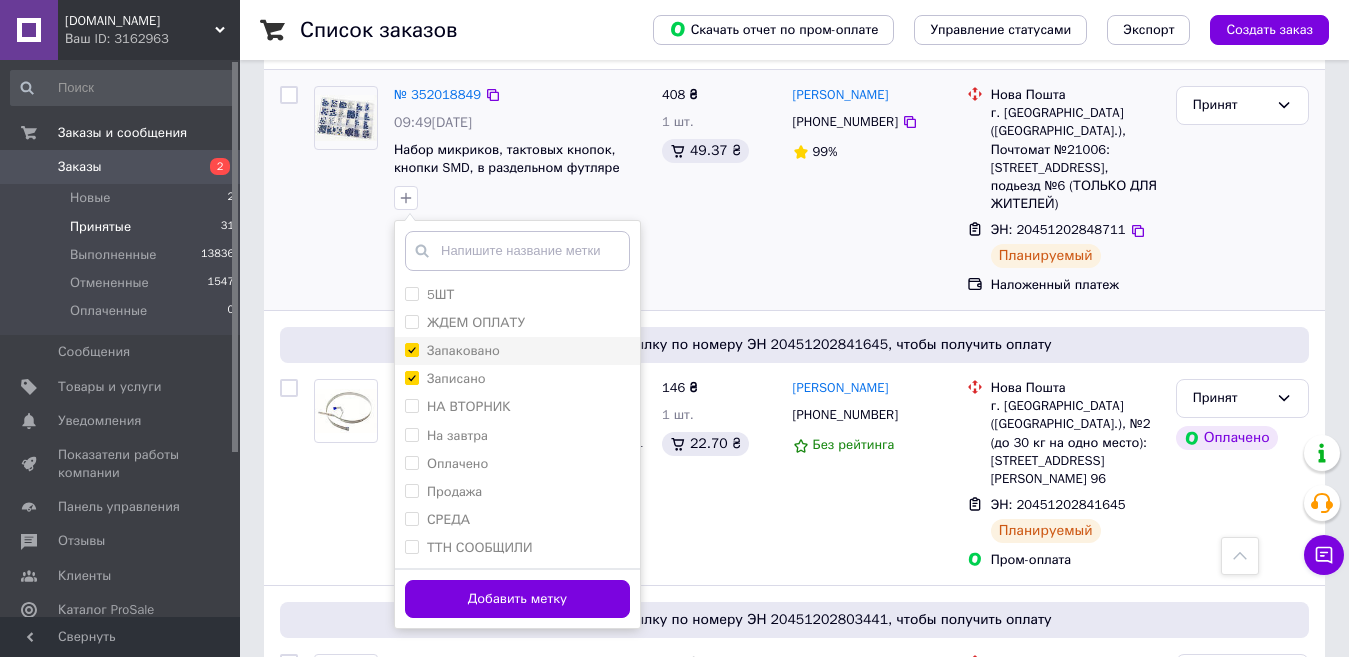 checkbox on "true" 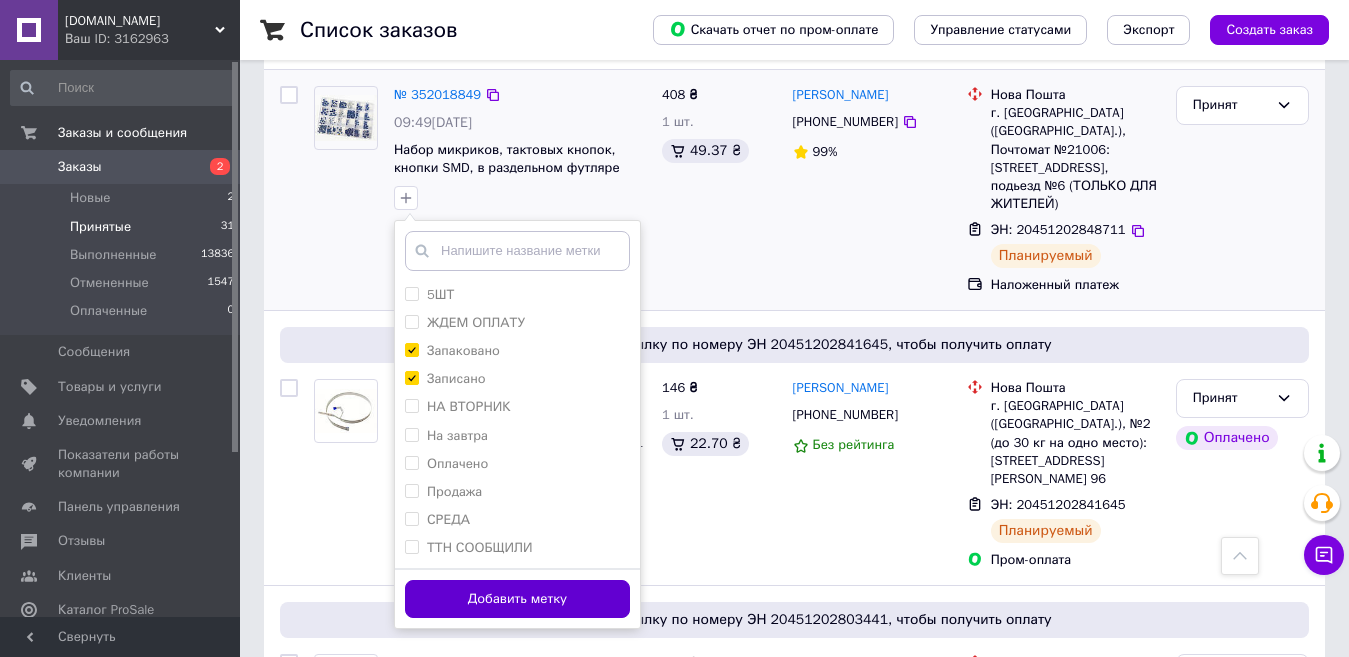click on "Добавить метку" at bounding box center (517, 599) 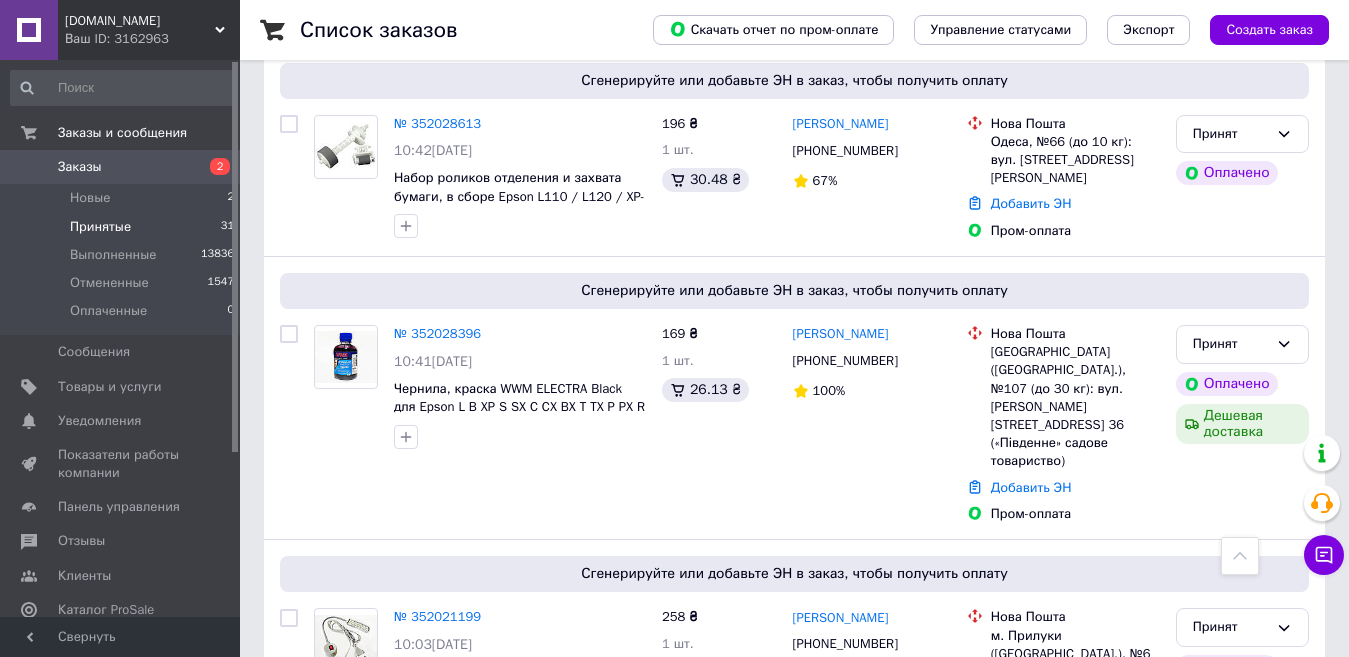scroll, scrollTop: 400, scrollLeft: 0, axis: vertical 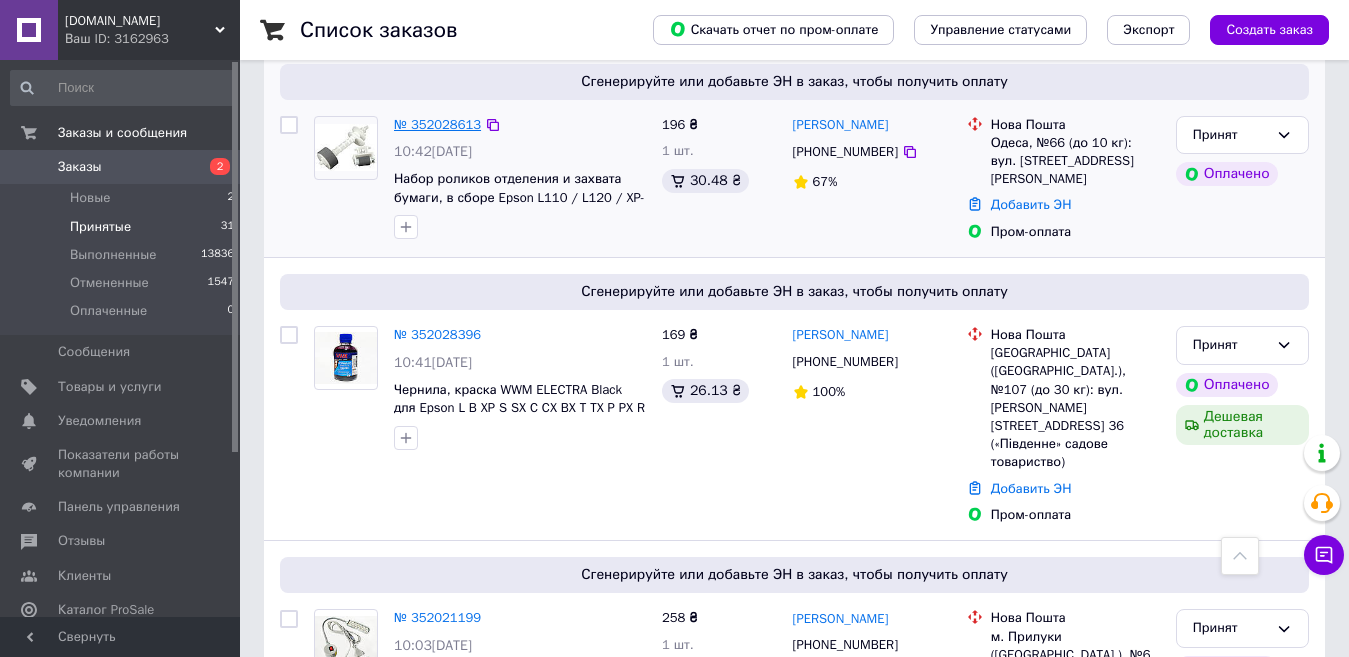 click on "№ 352028613" at bounding box center [437, 124] 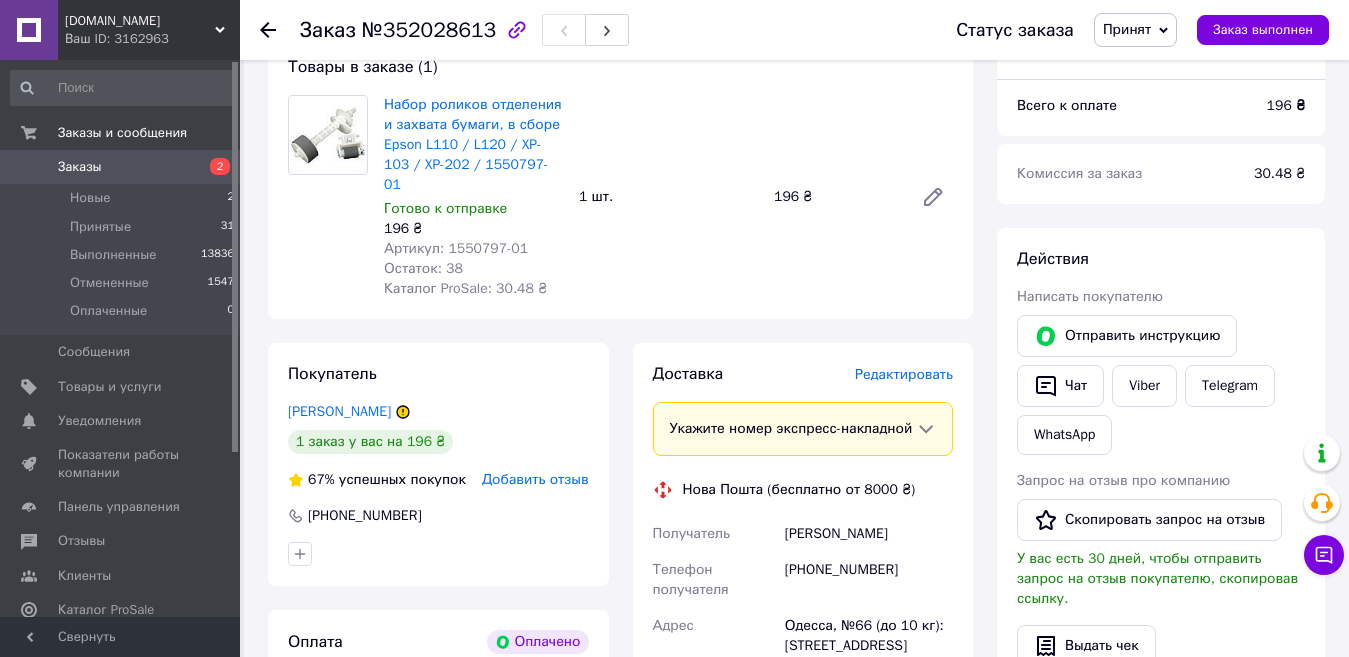 scroll, scrollTop: 100, scrollLeft: 0, axis: vertical 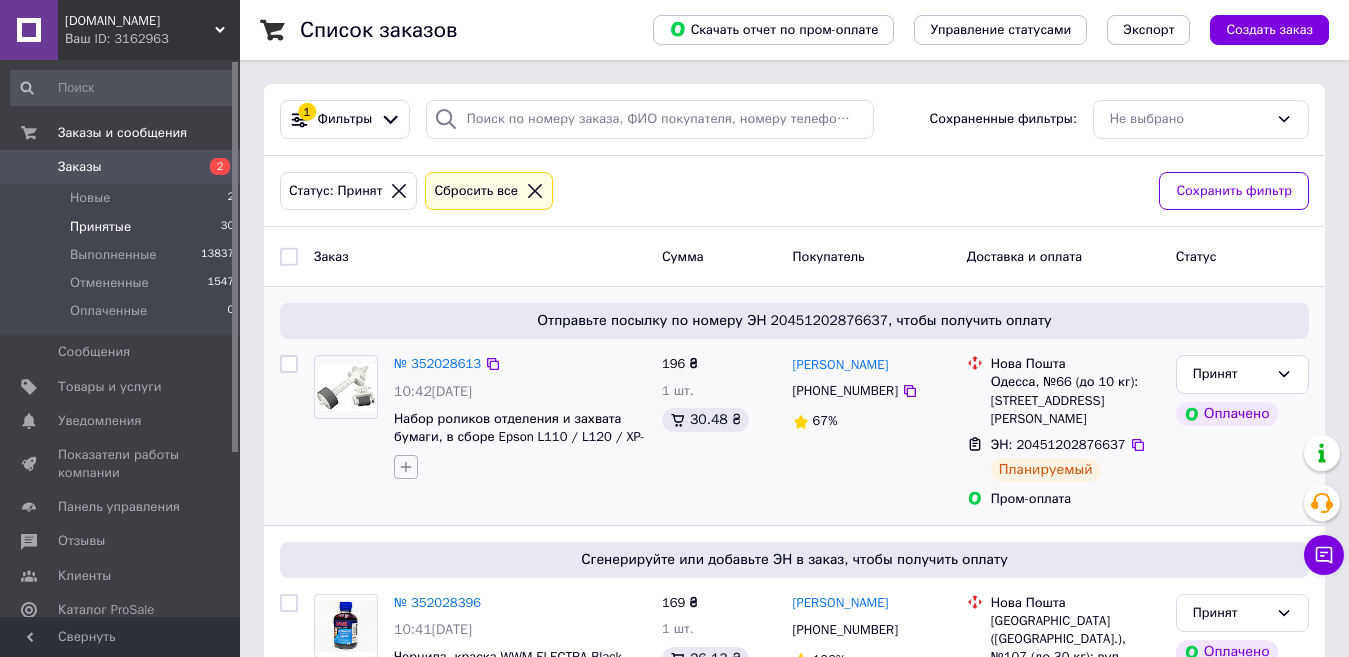 click 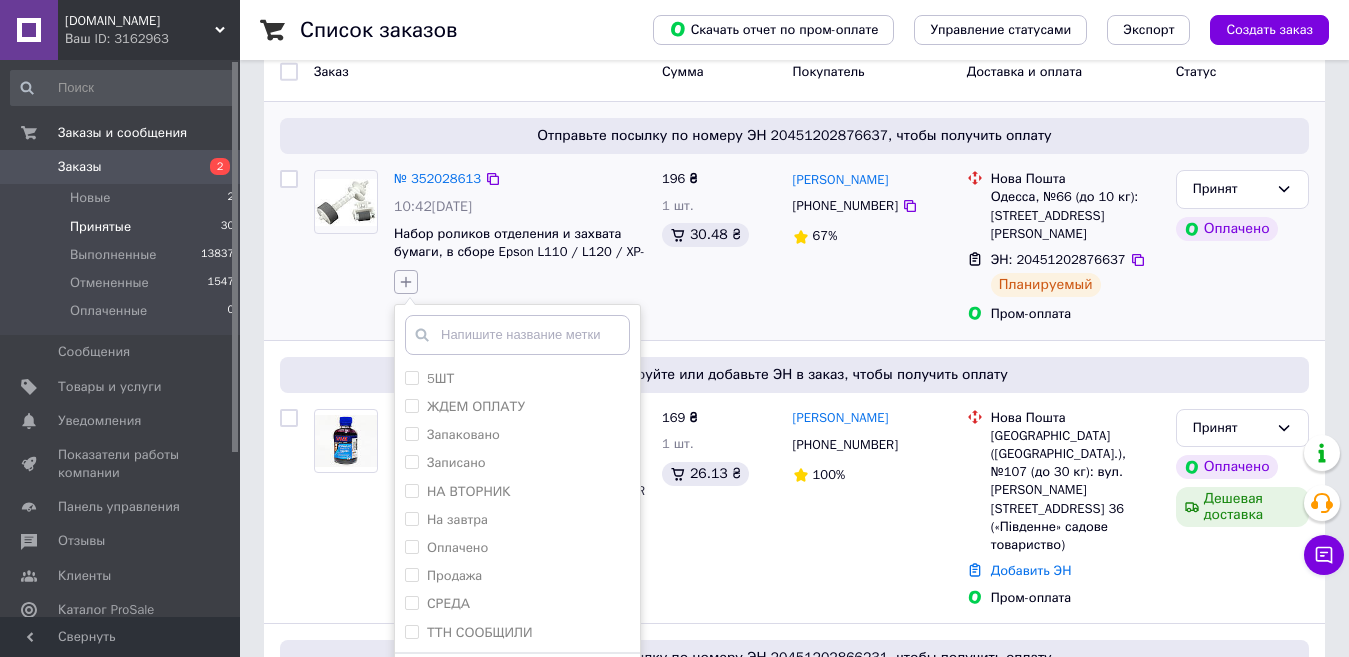 scroll, scrollTop: 200, scrollLeft: 0, axis: vertical 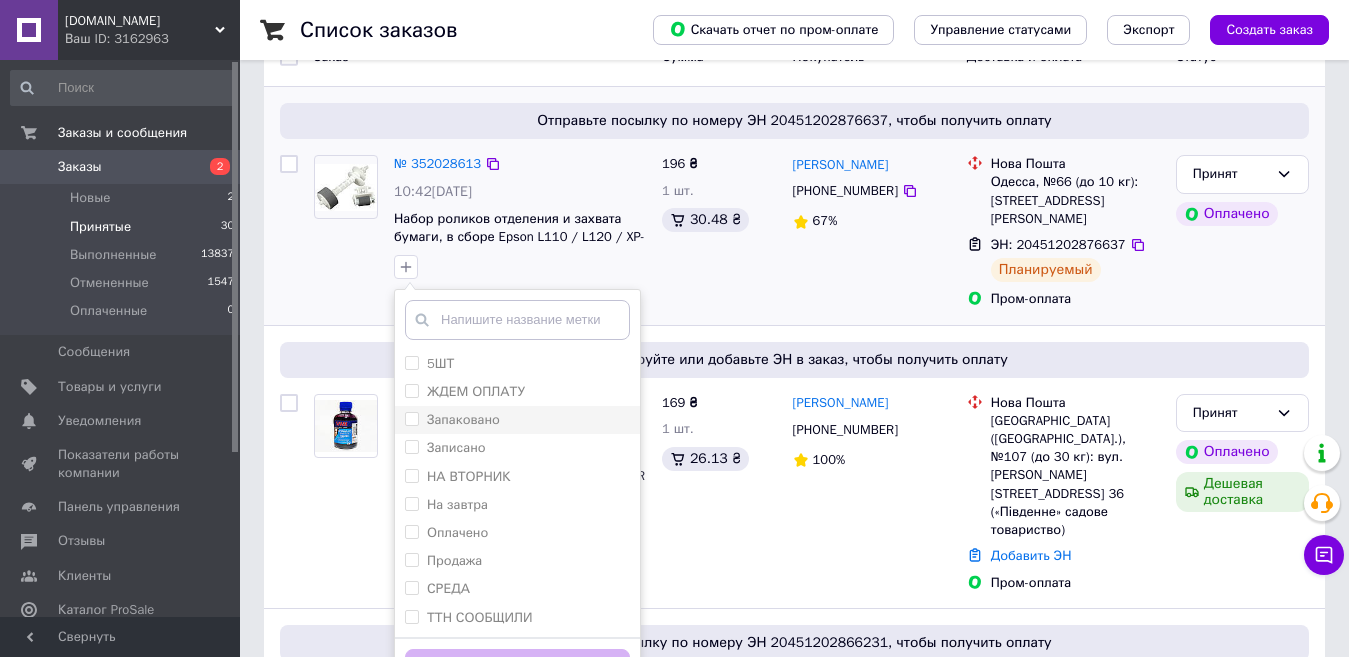 click on "Запаковано" at bounding box center (463, 419) 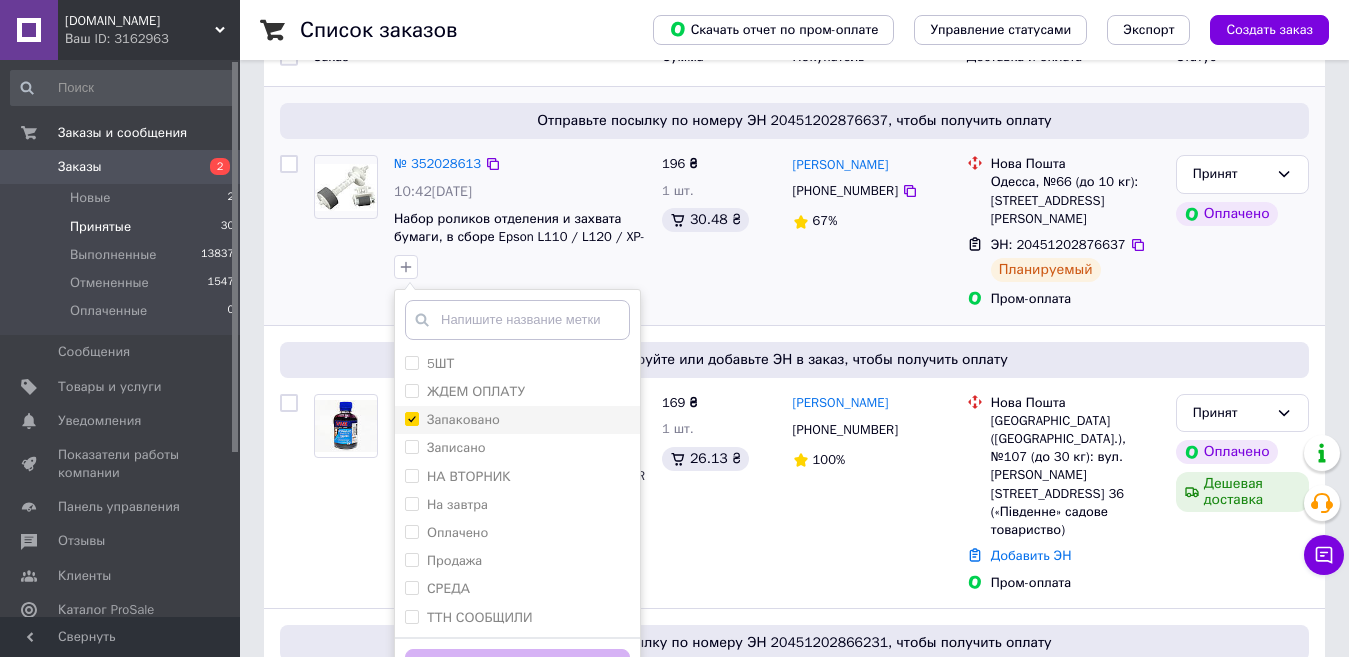 checkbox on "true" 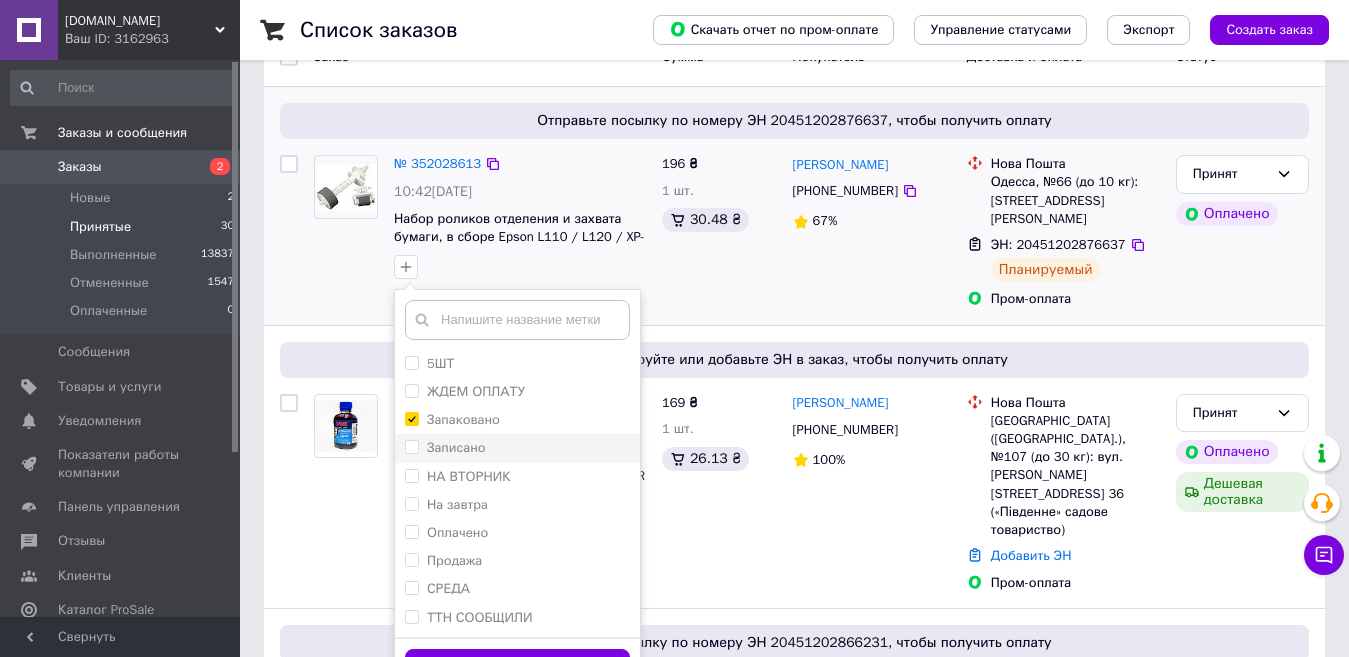 click on "Записано" at bounding box center (456, 447) 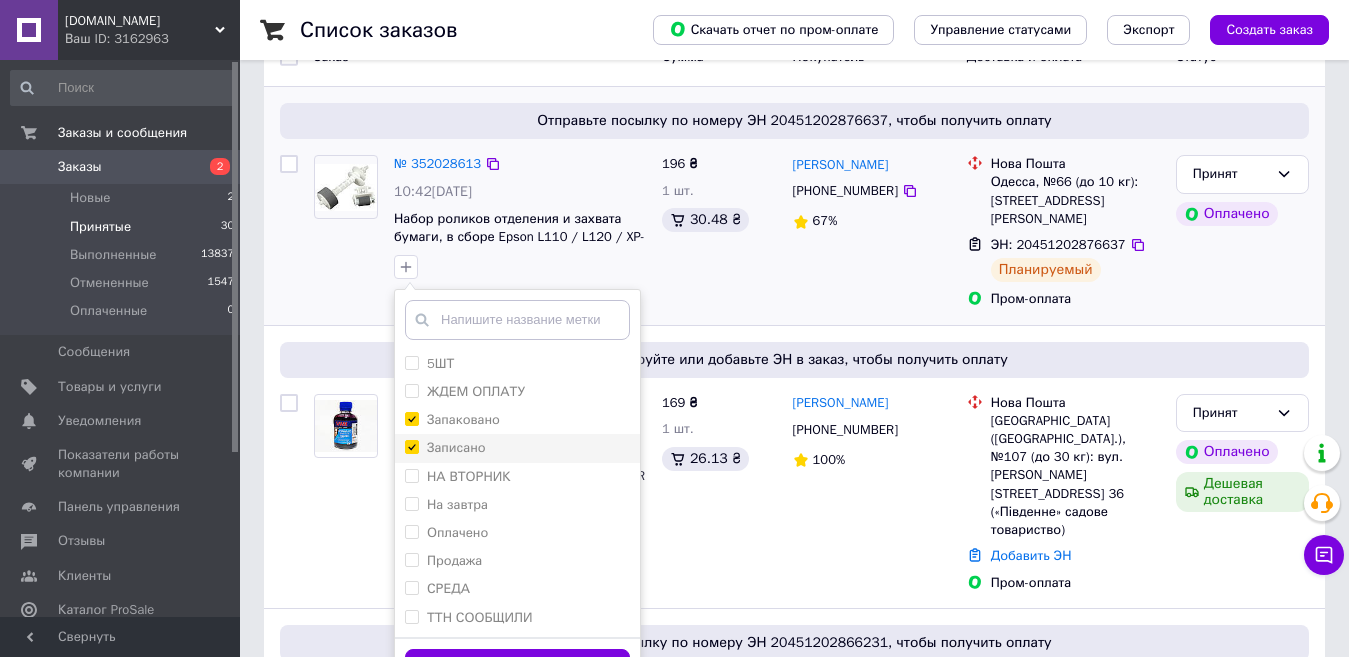 checkbox on "true" 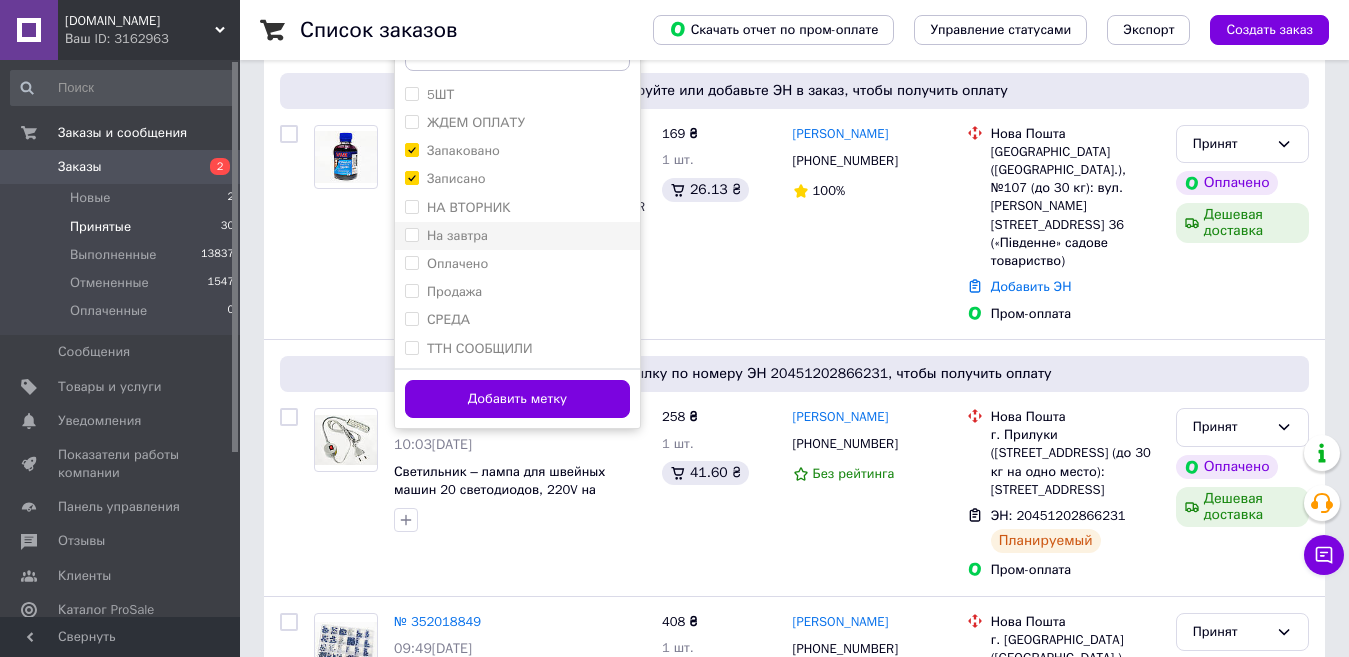 scroll, scrollTop: 500, scrollLeft: 0, axis: vertical 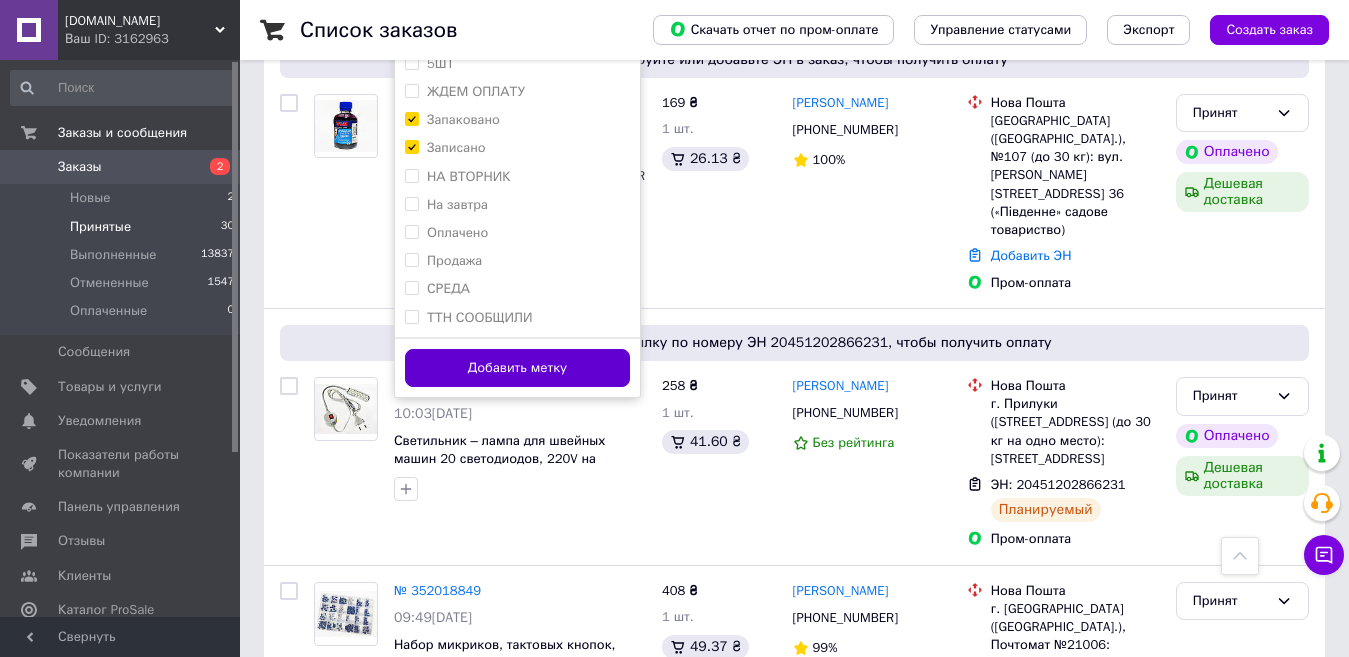 click on "Добавить метку" at bounding box center (517, 368) 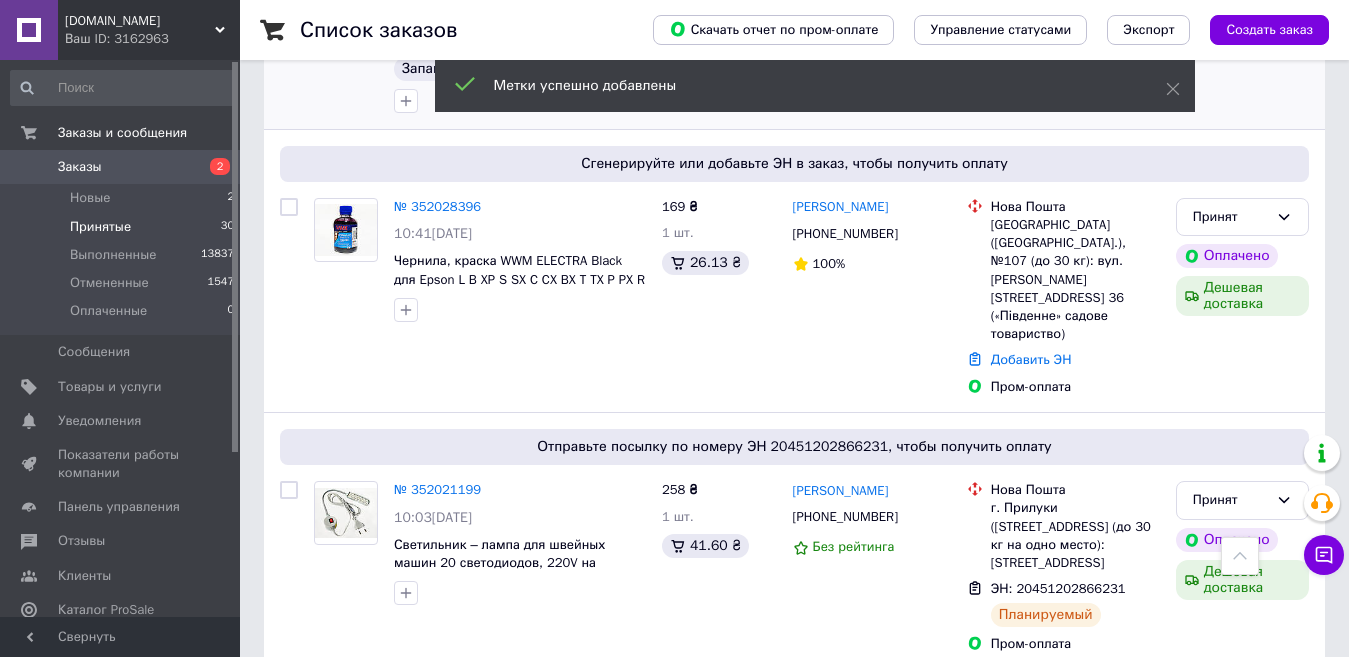 scroll, scrollTop: 132, scrollLeft: 0, axis: vertical 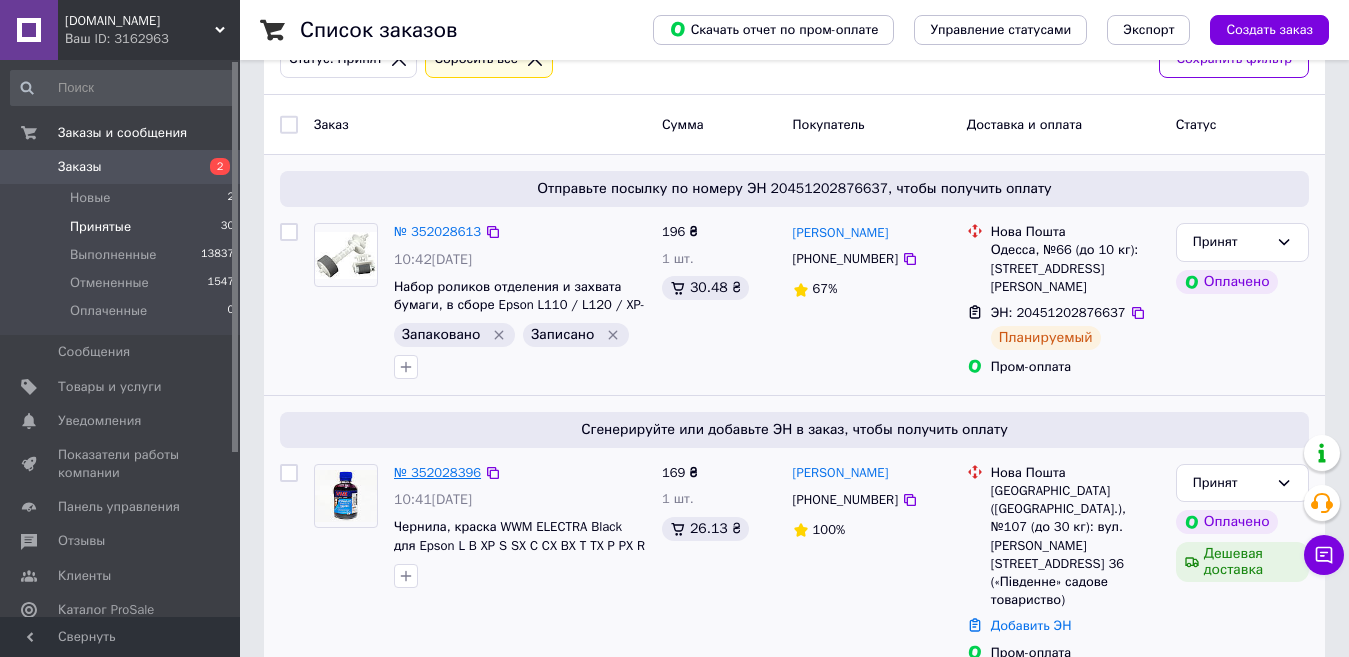 click on "№ 352028396" at bounding box center (437, 472) 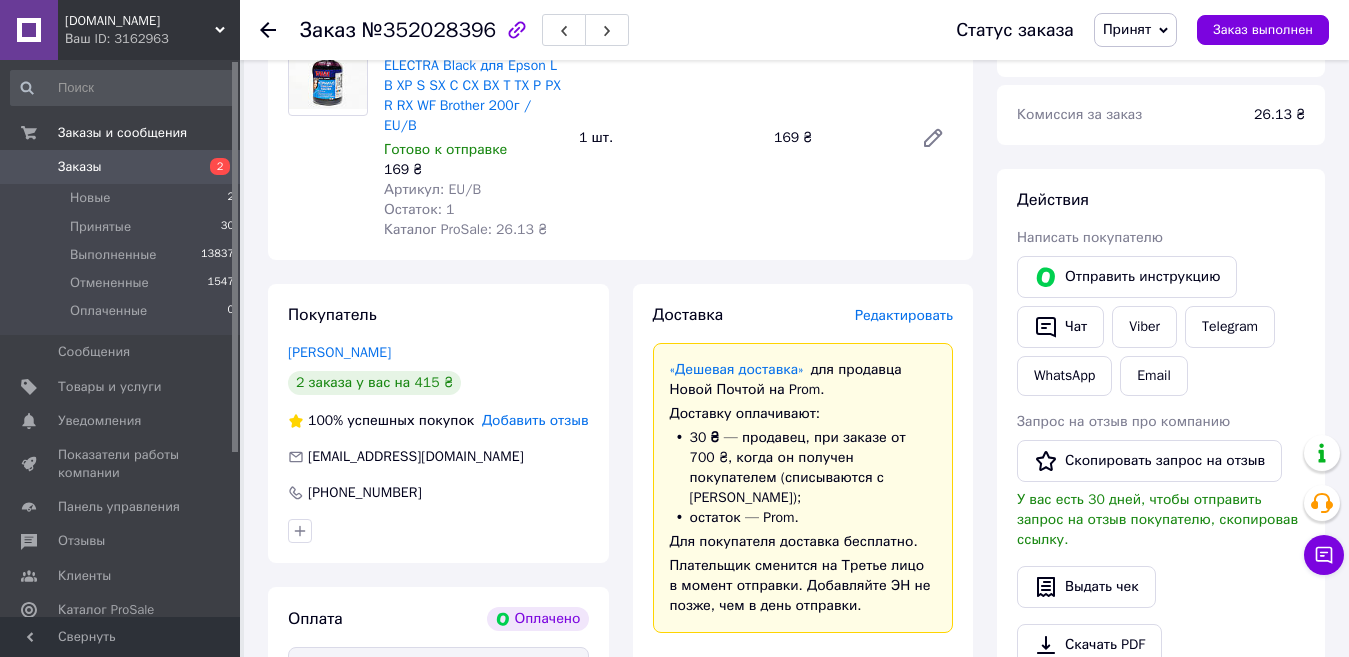 scroll, scrollTop: 300, scrollLeft: 0, axis: vertical 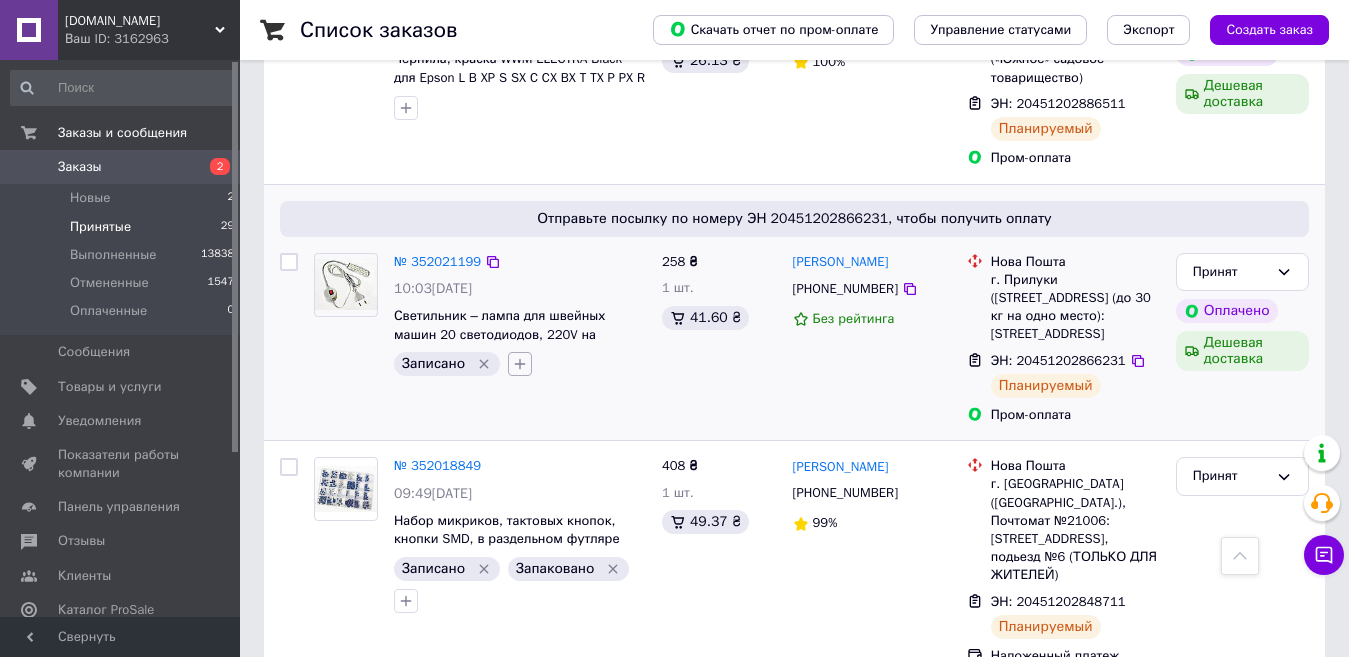 click 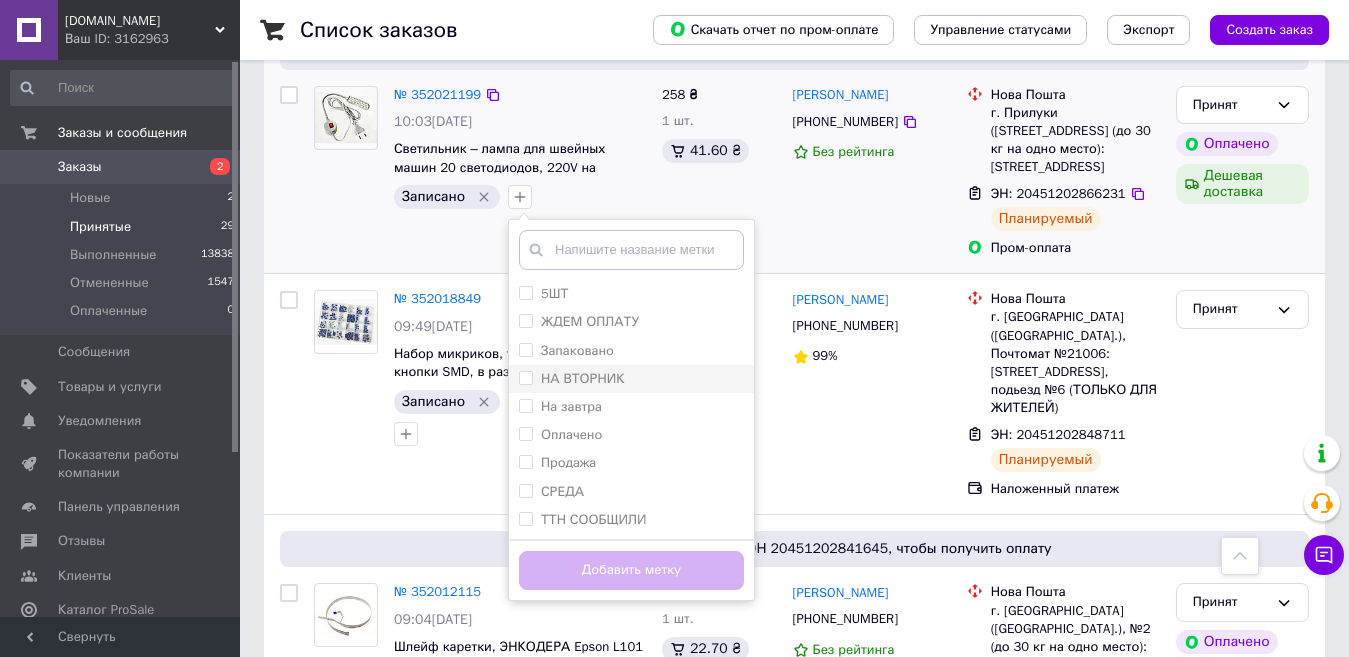 scroll, scrollTop: 800, scrollLeft: 0, axis: vertical 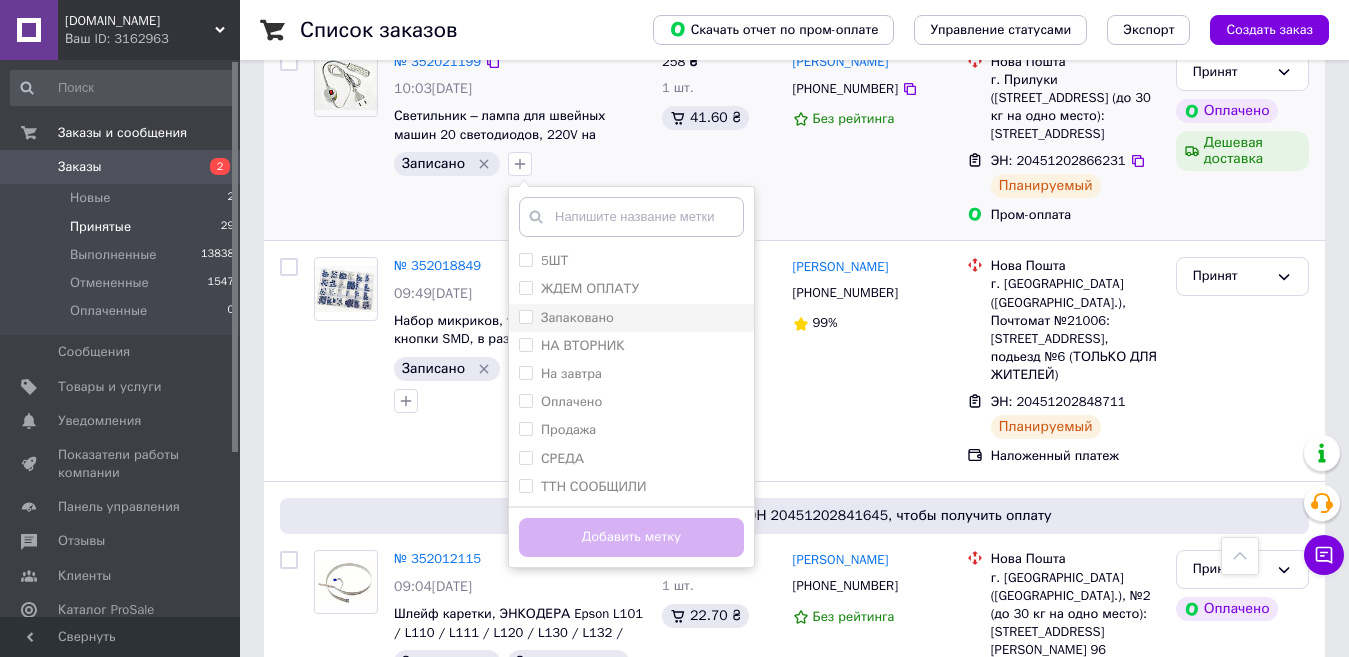 click on "Запаковано" at bounding box center [577, 317] 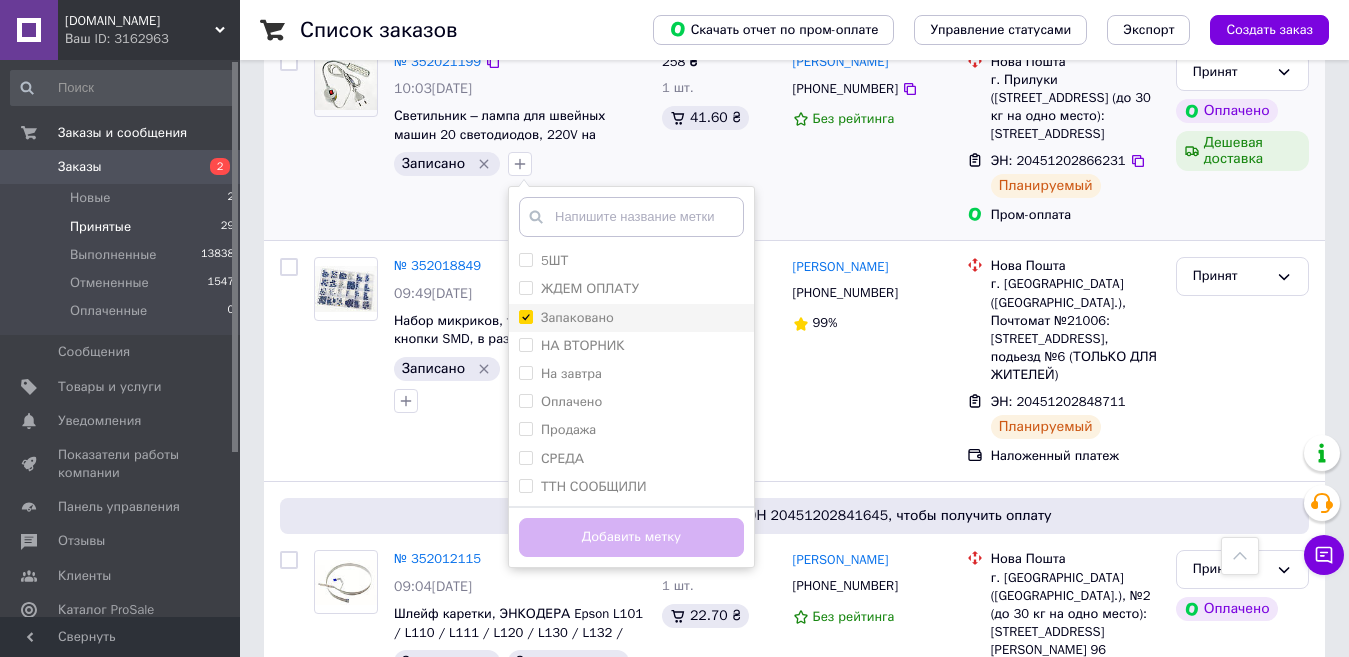 checkbox on "true" 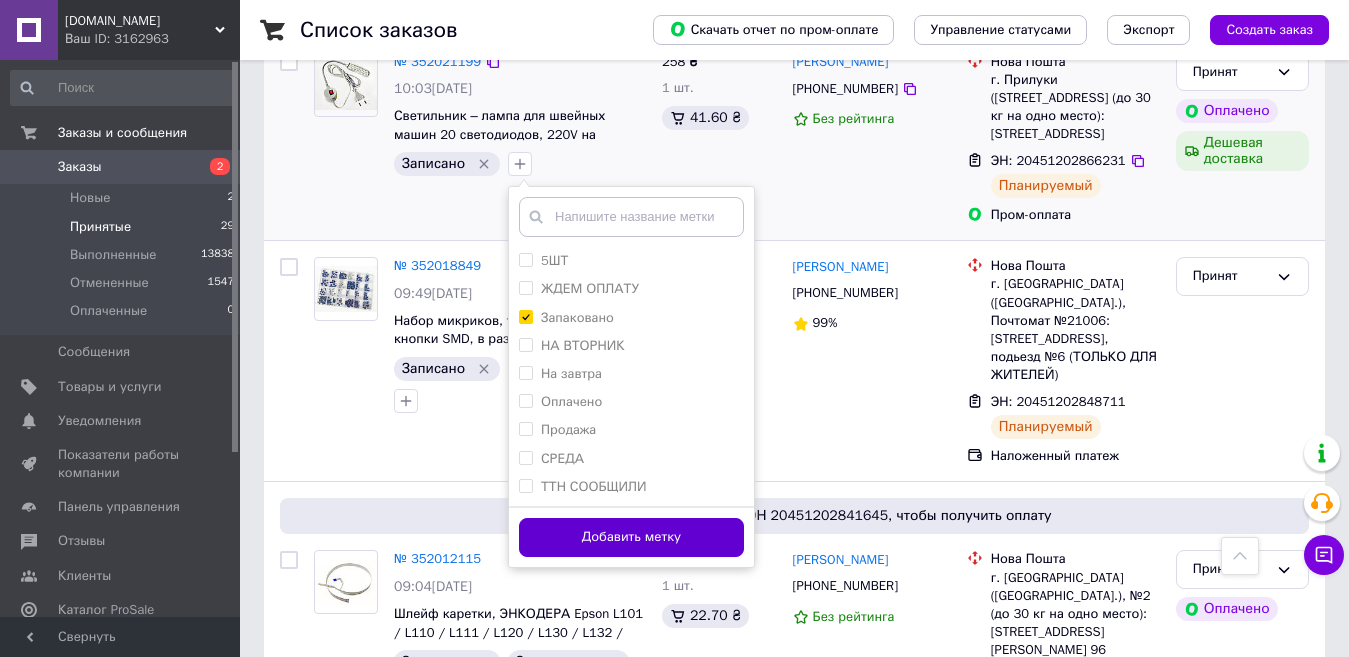 click on "Добавить метку" at bounding box center [631, 537] 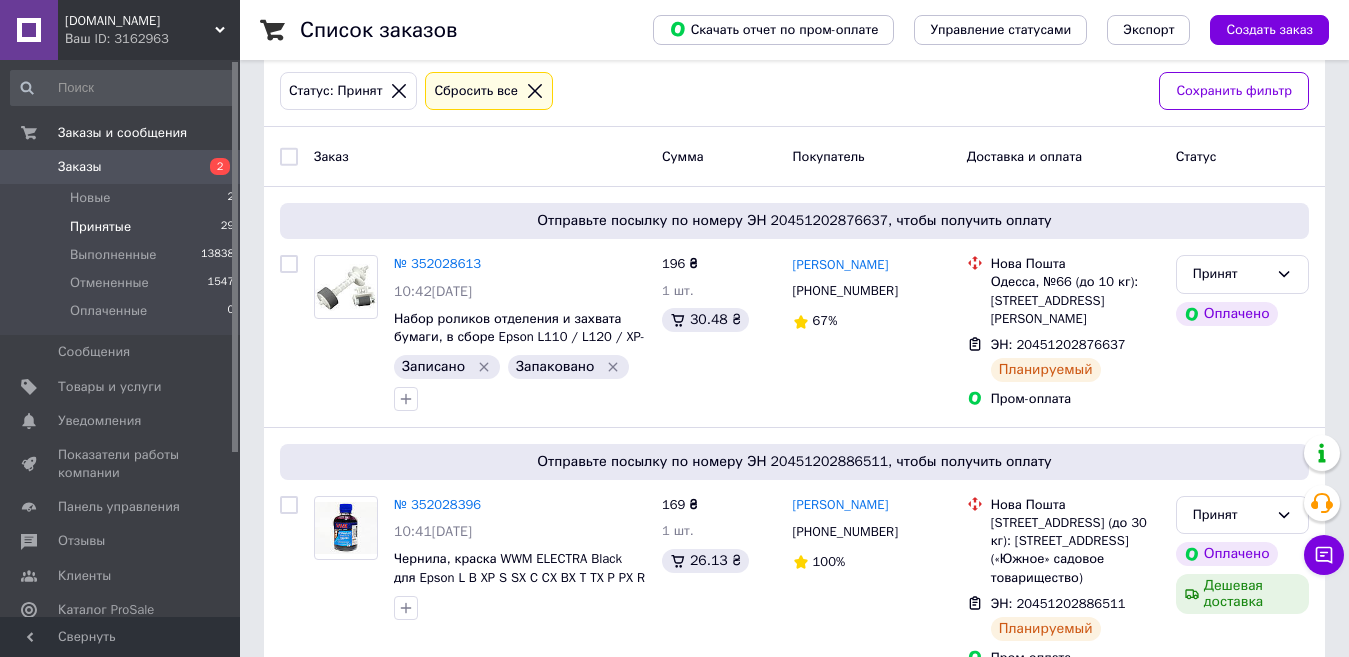 scroll, scrollTop: 200, scrollLeft: 0, axis: vertical 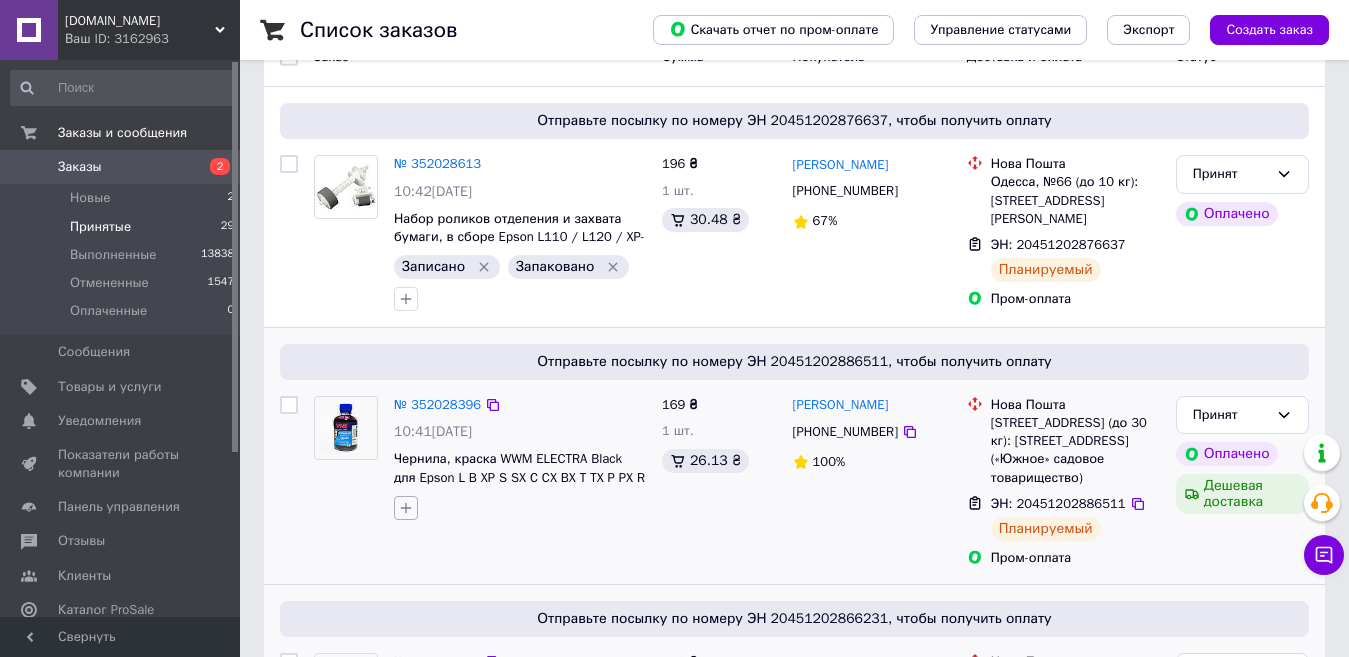 click 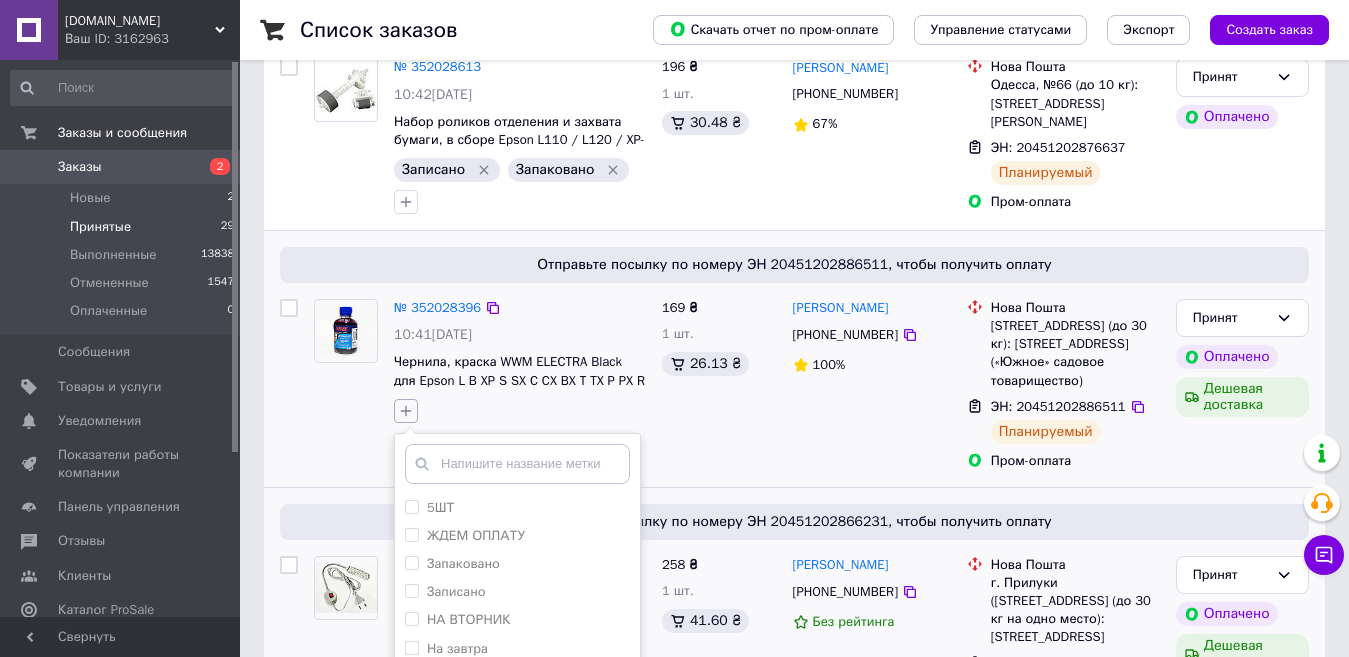 scroll, scrollTop: 500, scrollLeft: 0, axis: vertical 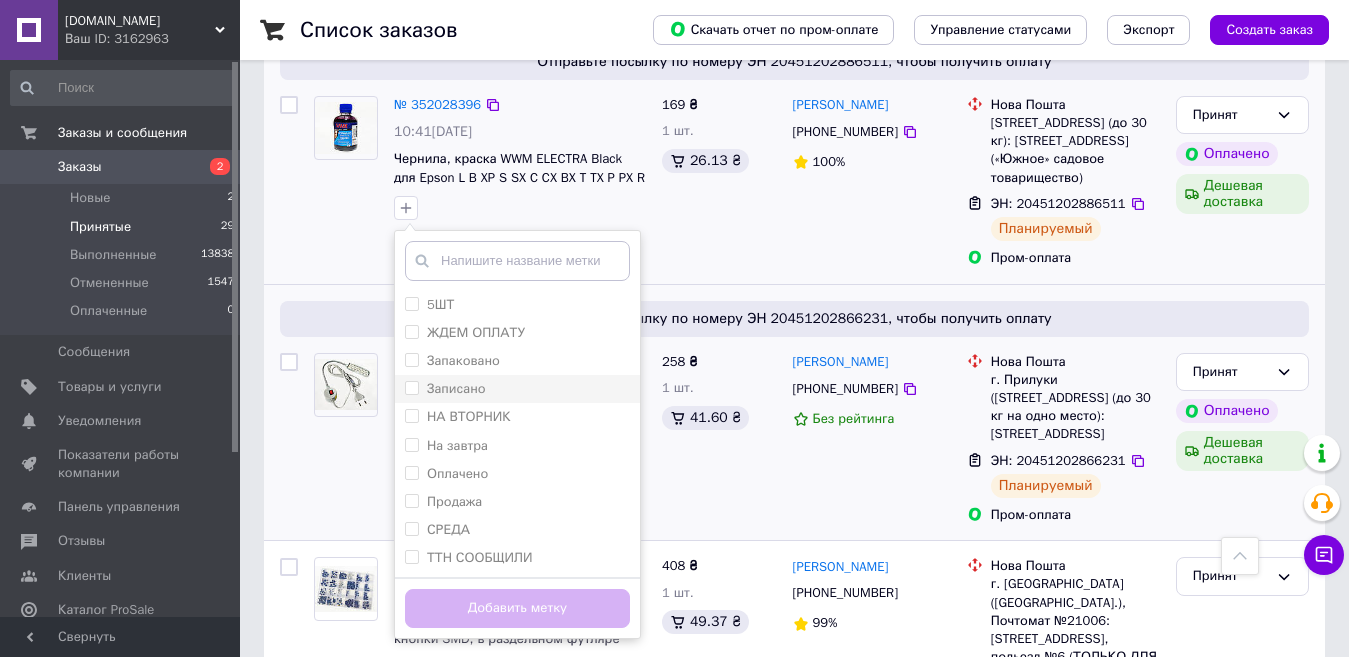click on "Записано" at bounding box center (456, 388) 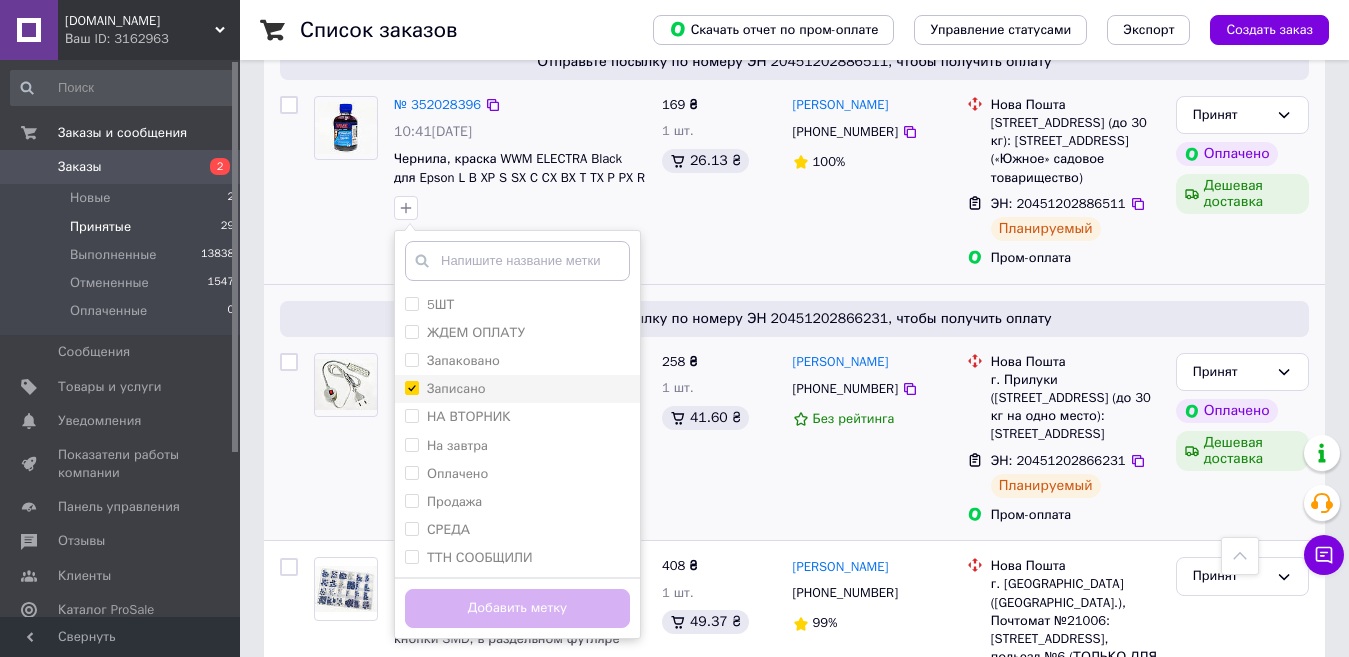 checkbox on "true" 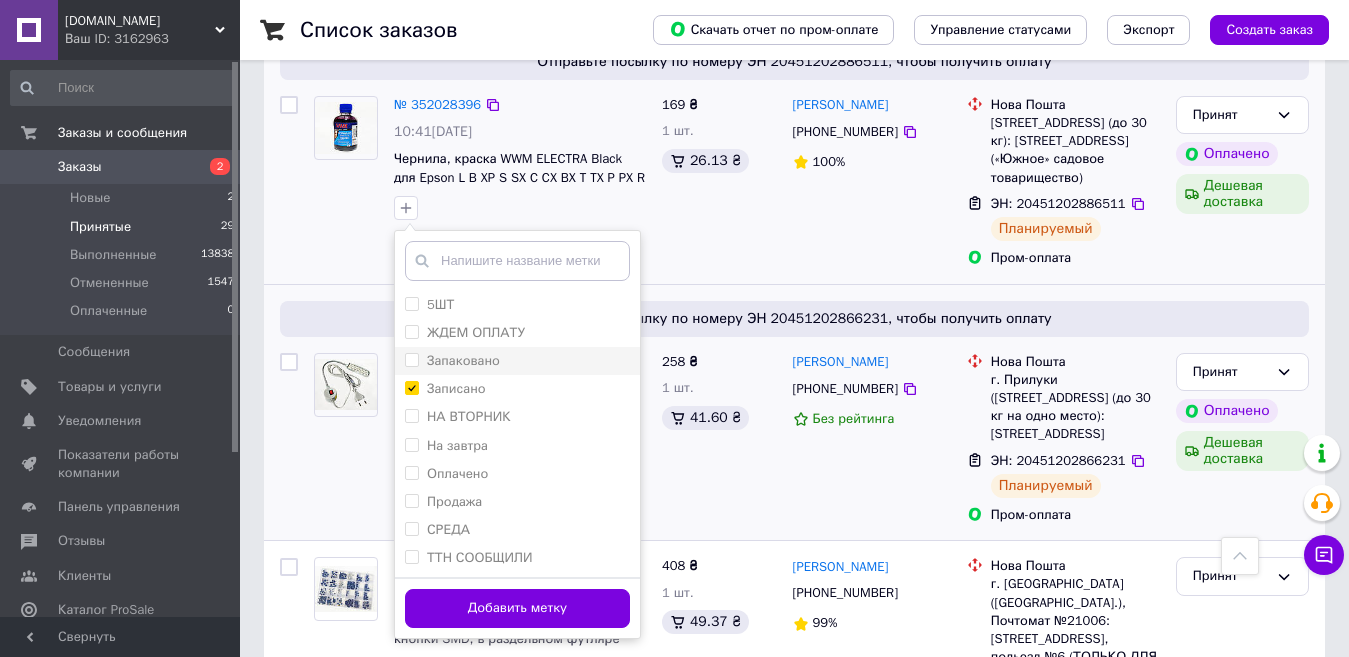 click on "Запаковано" at bounding box center [463, 360] 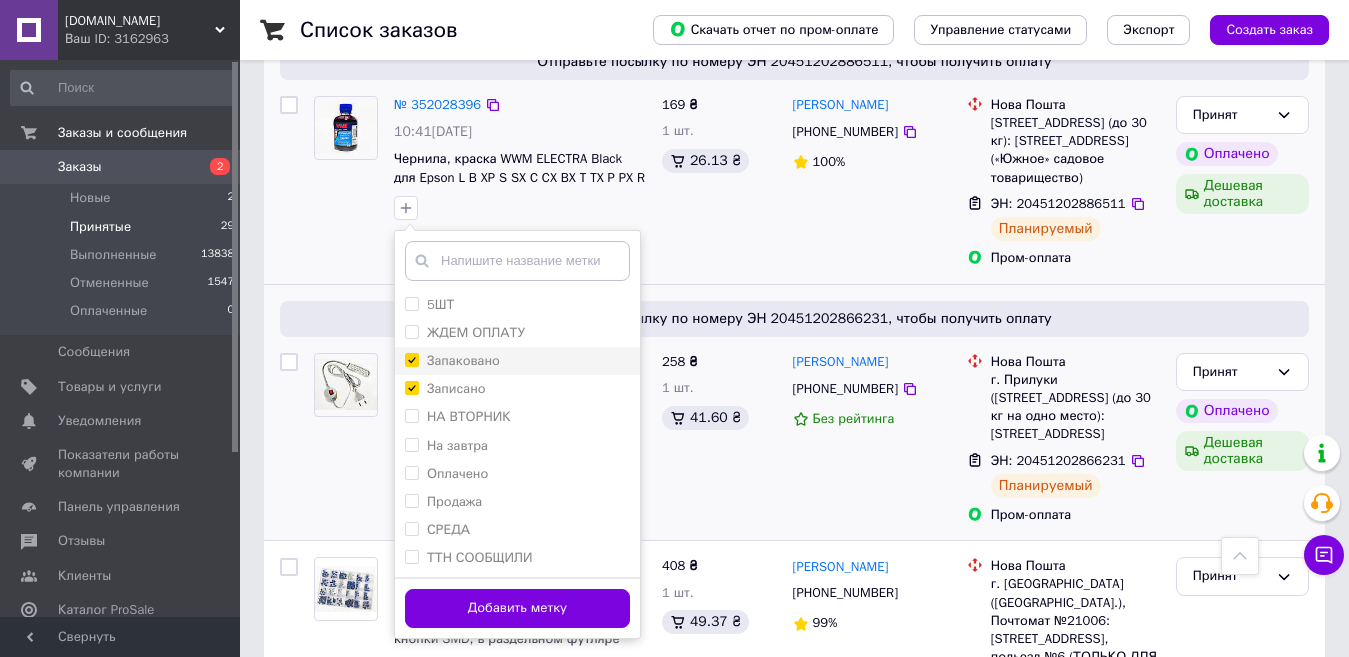 checkbox on "true" 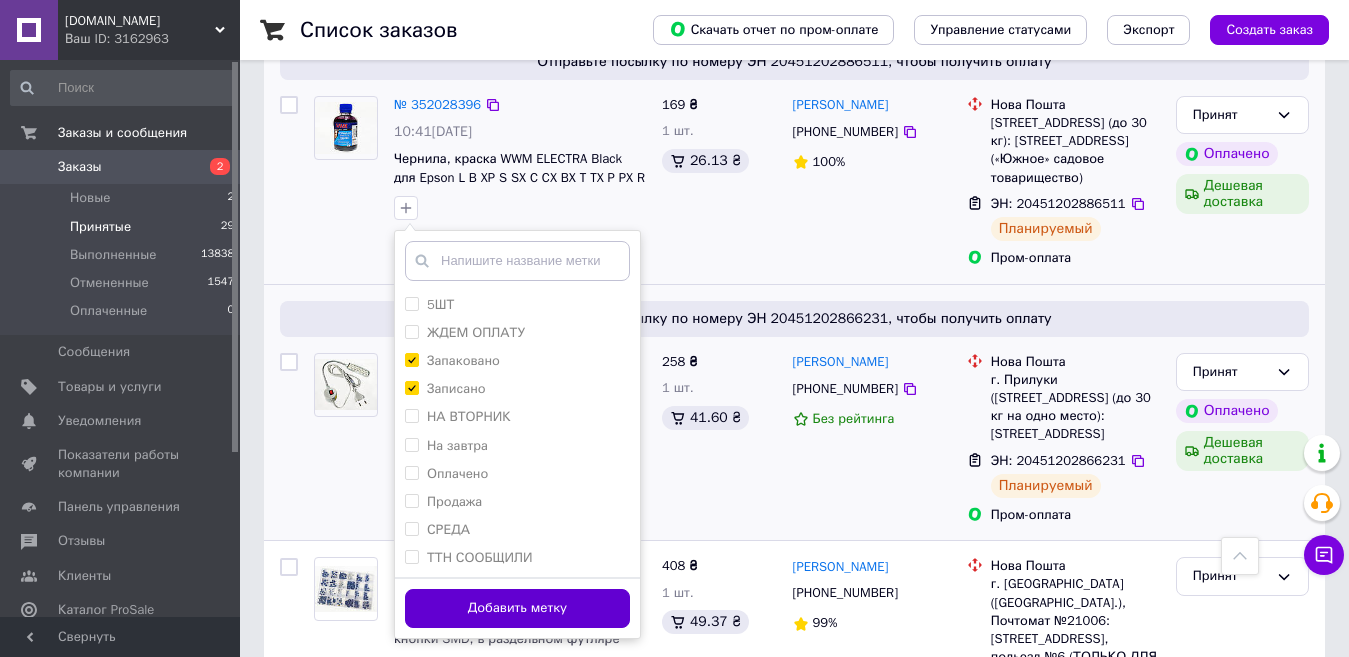 click on "Добавить метку" at bounding box center [517, 608] 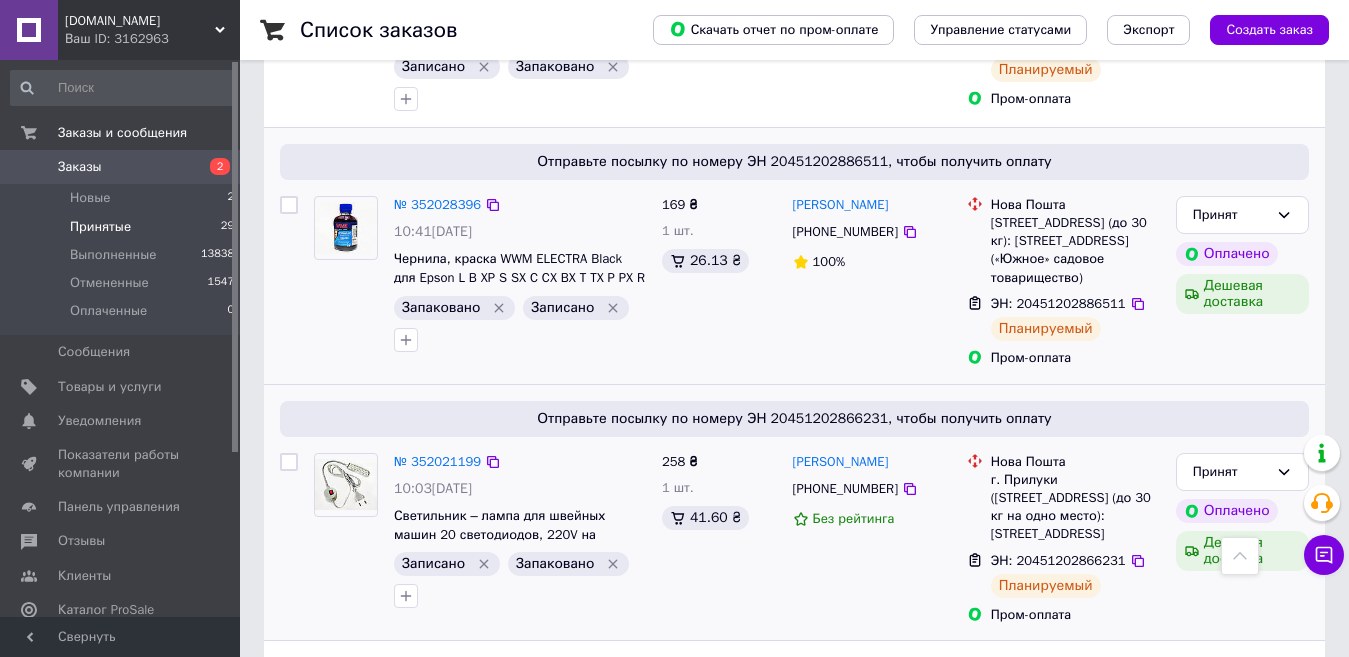scroll, scrollTop: 600, scrollLeft: 0, axis: vertical 